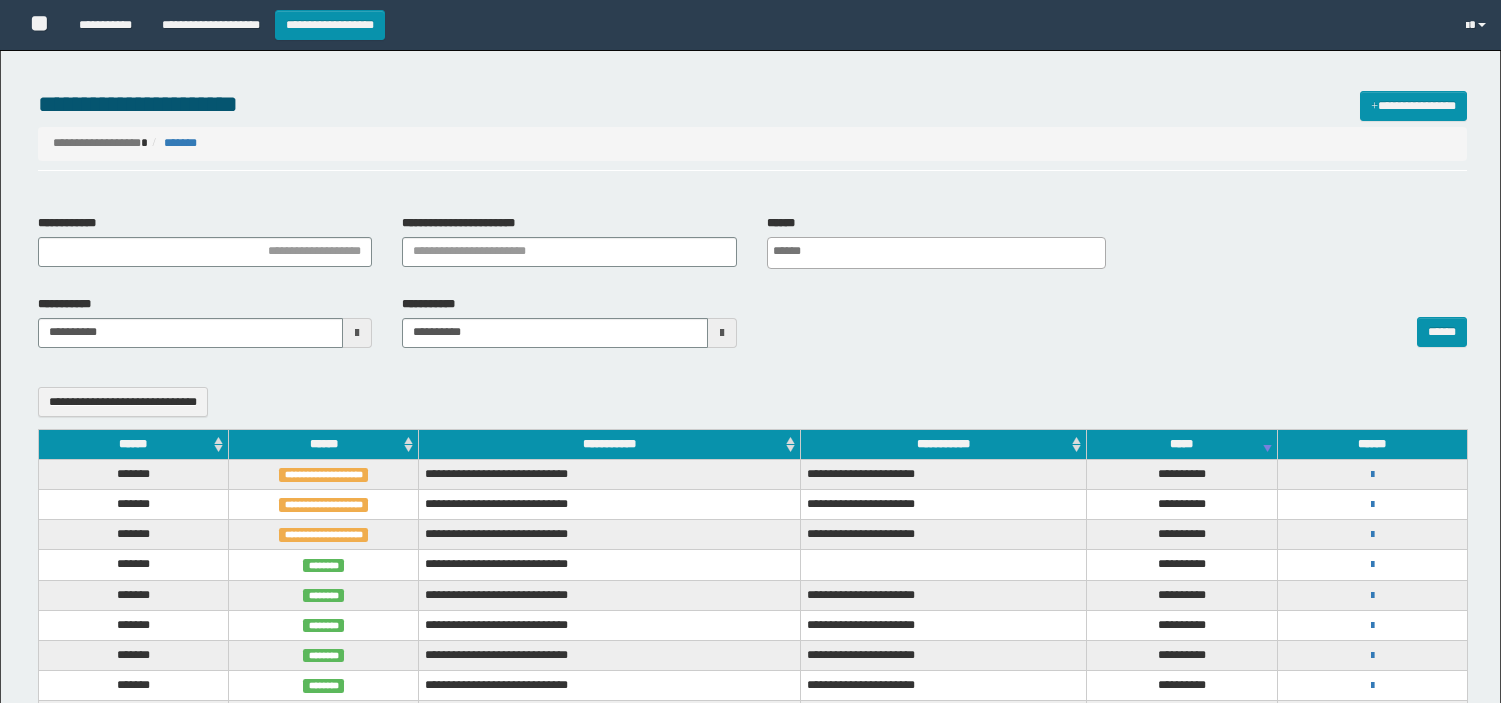select 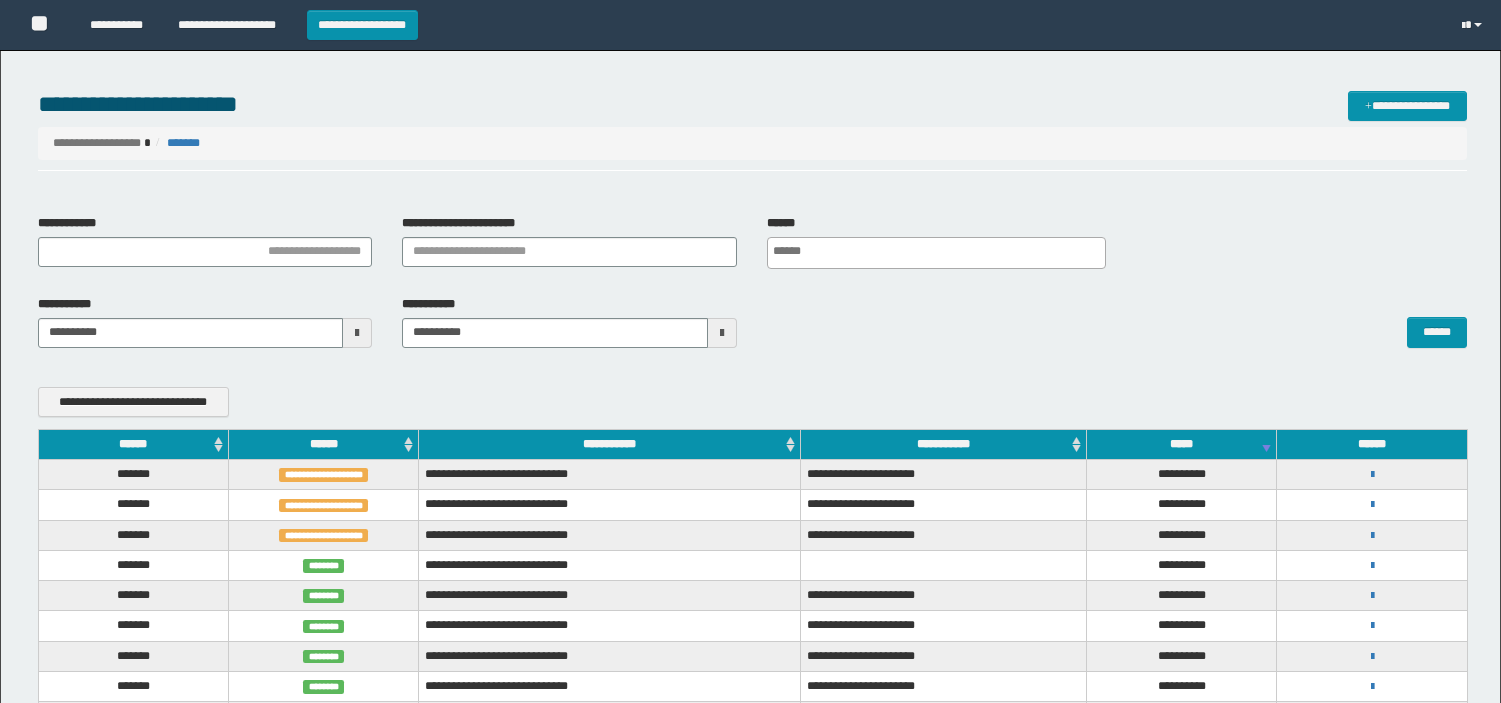 scroll, scrollTop: 0, scrollLeft: 0, axis: both 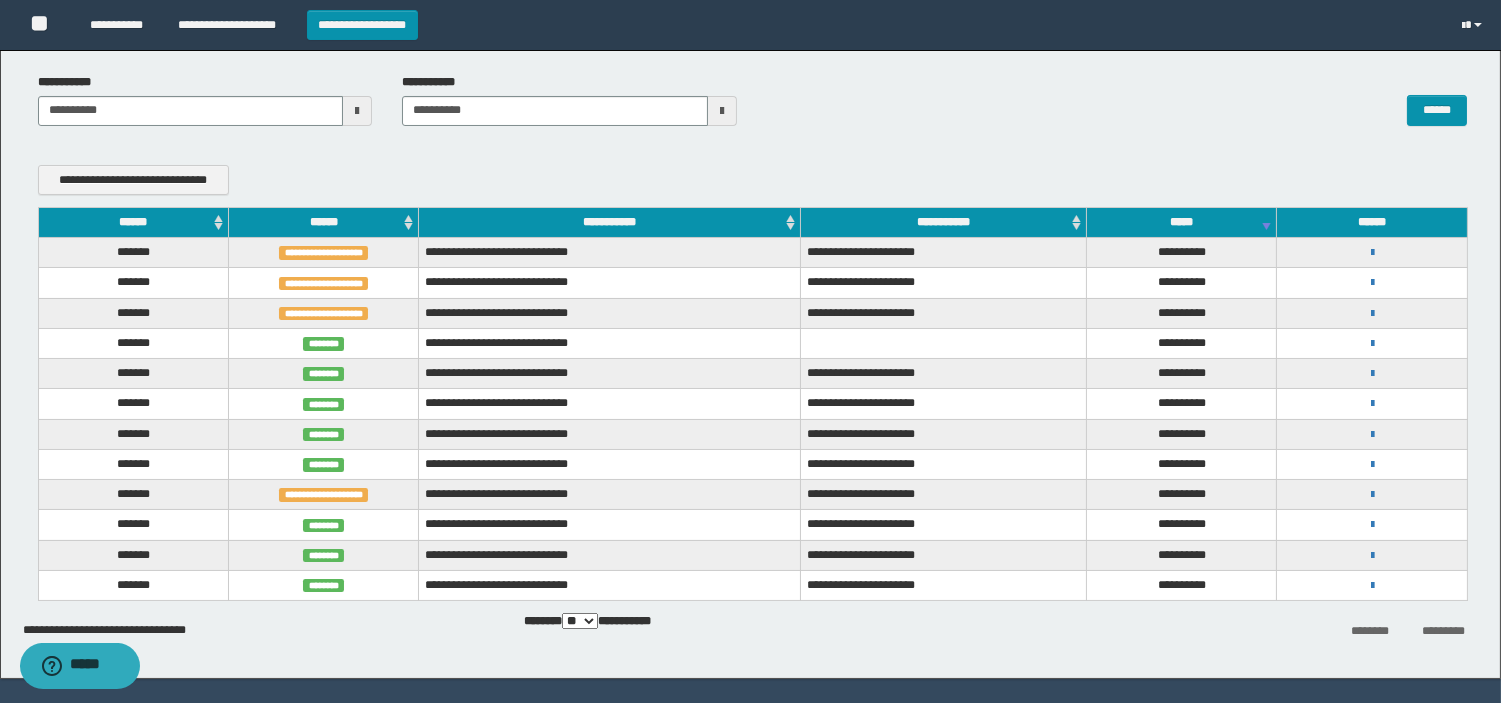 click on "**********" at bounding box center [1372, 252] 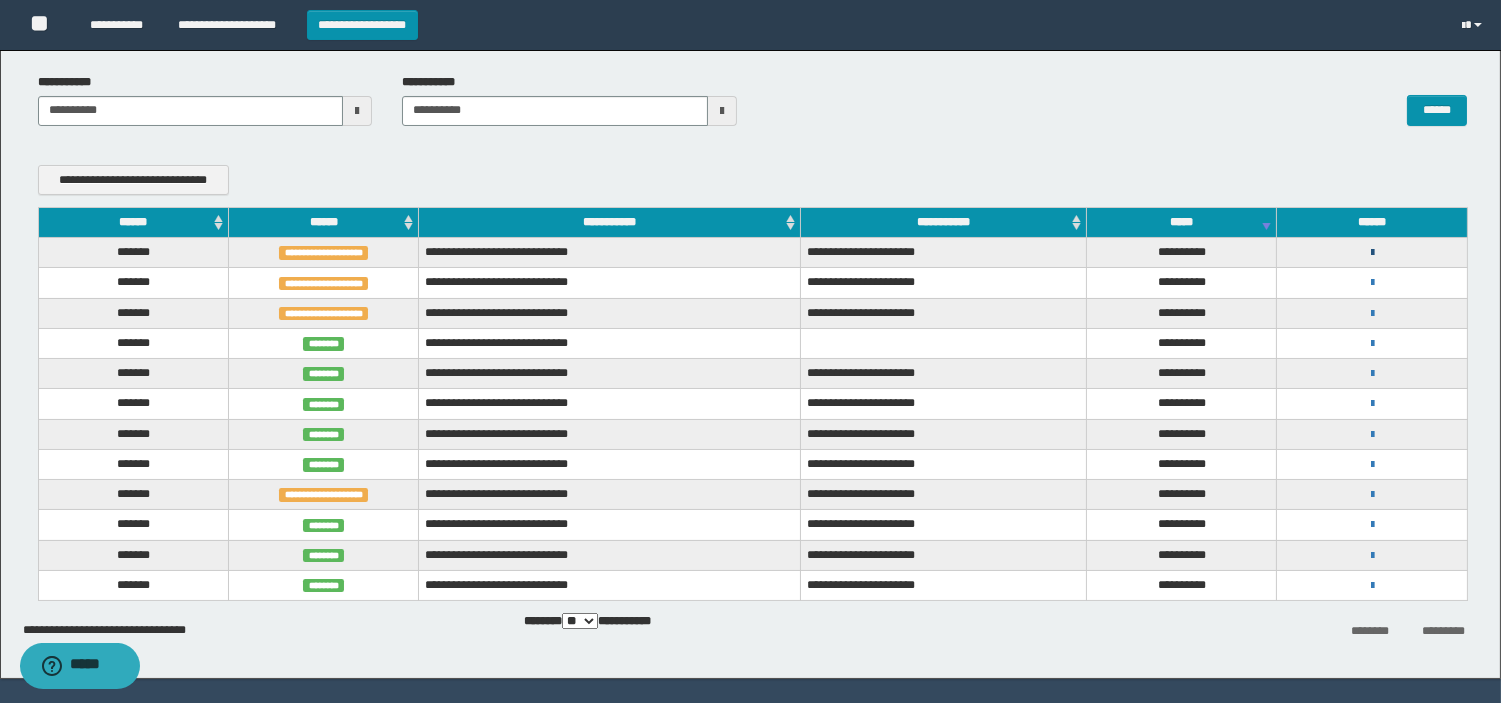 click at bounding box center [1372, 253] 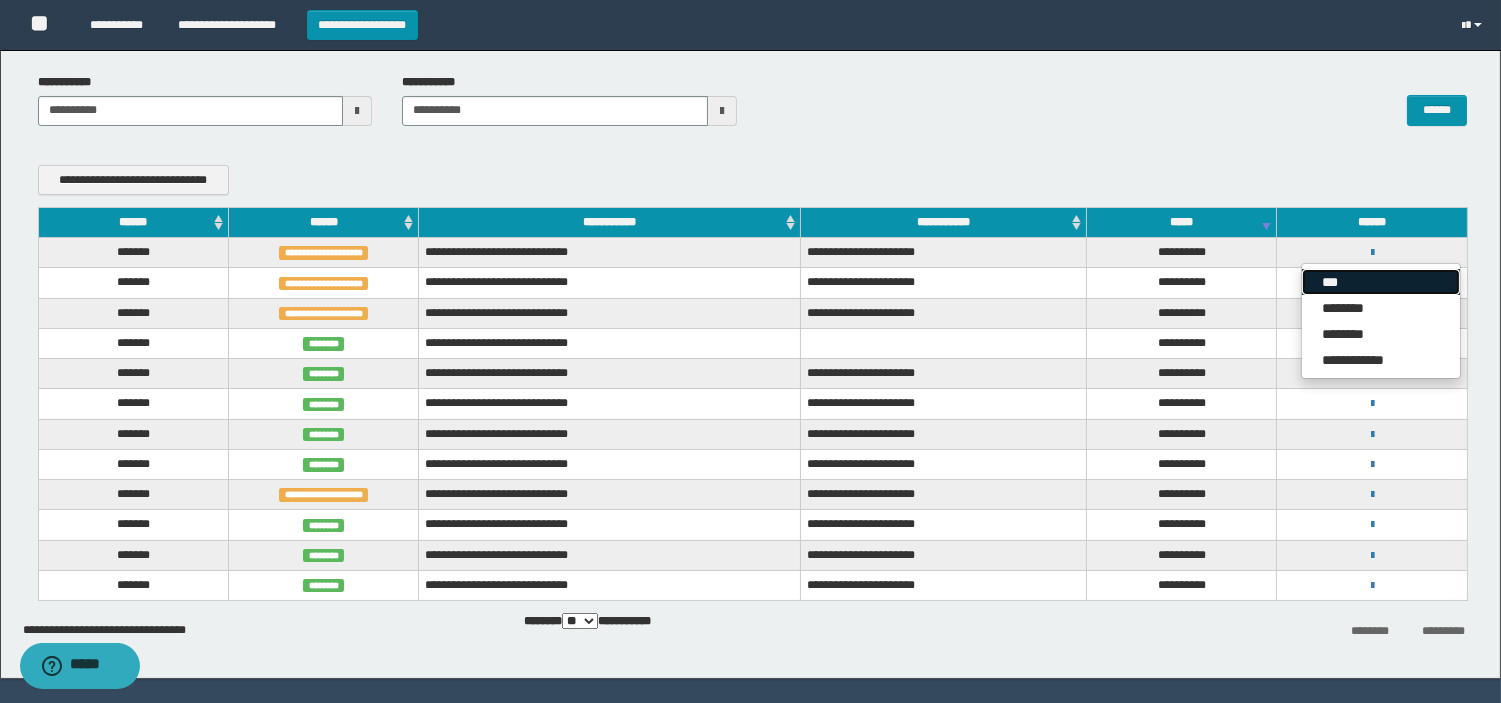 click on "***" at bounding box center [1381, 282] 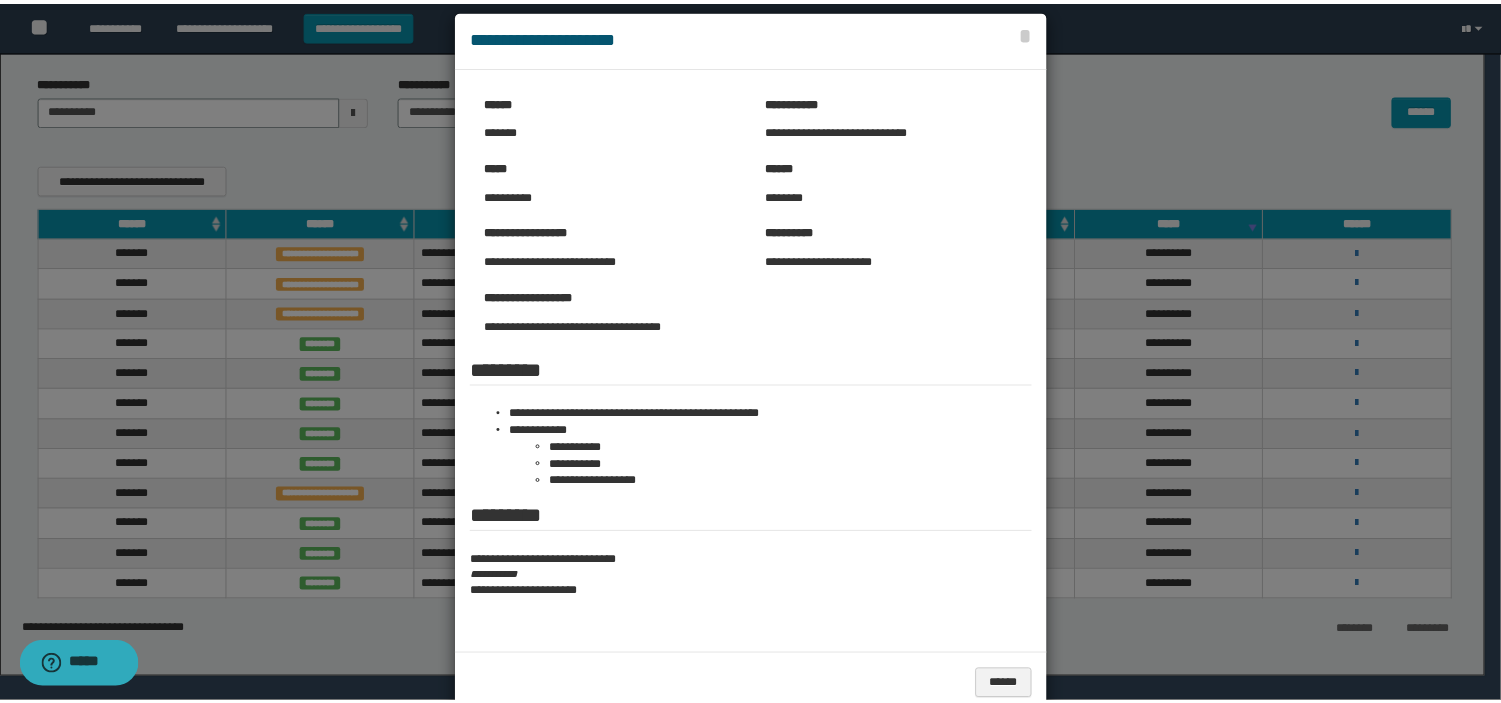 scroll, scrollTop: 64, scrollLeft: 0, axis: vertical 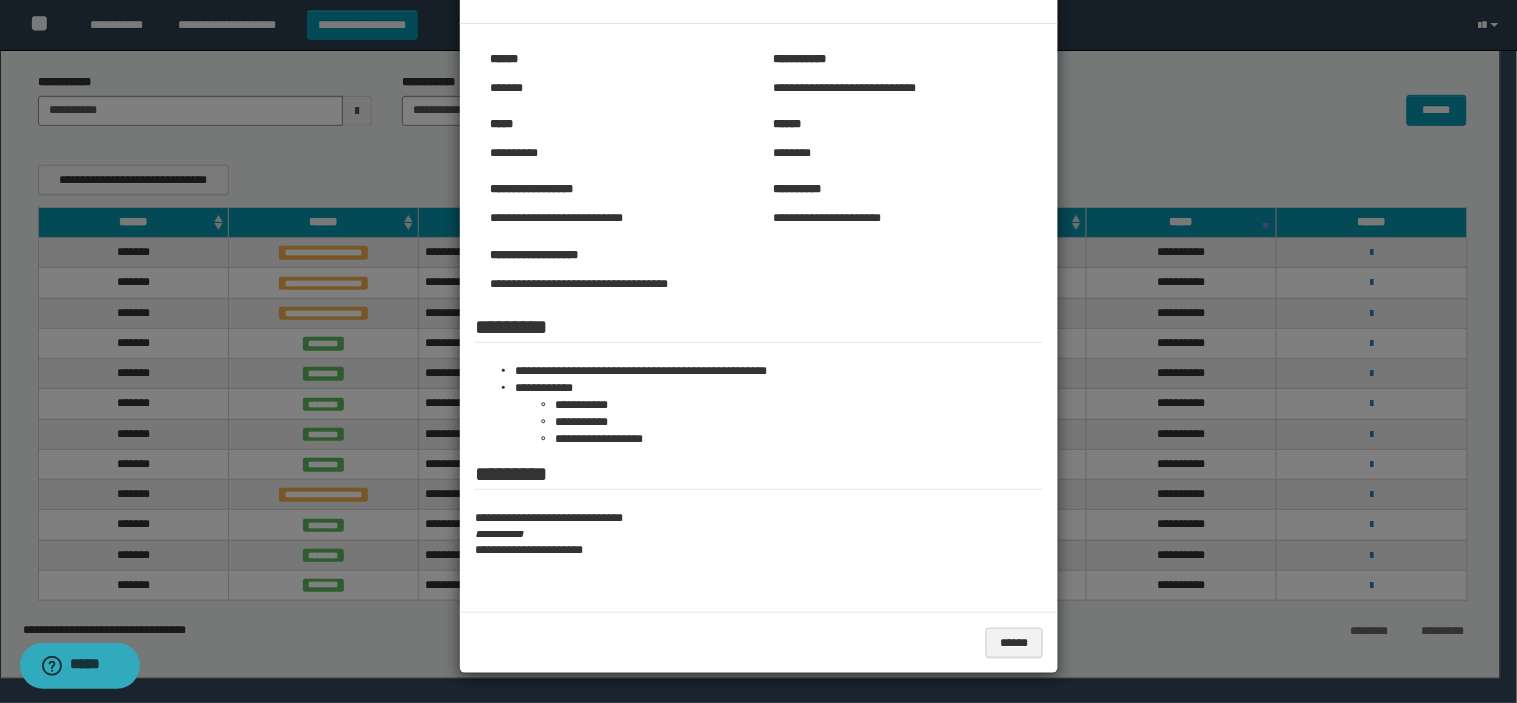 click at bounding box center [759, 320] 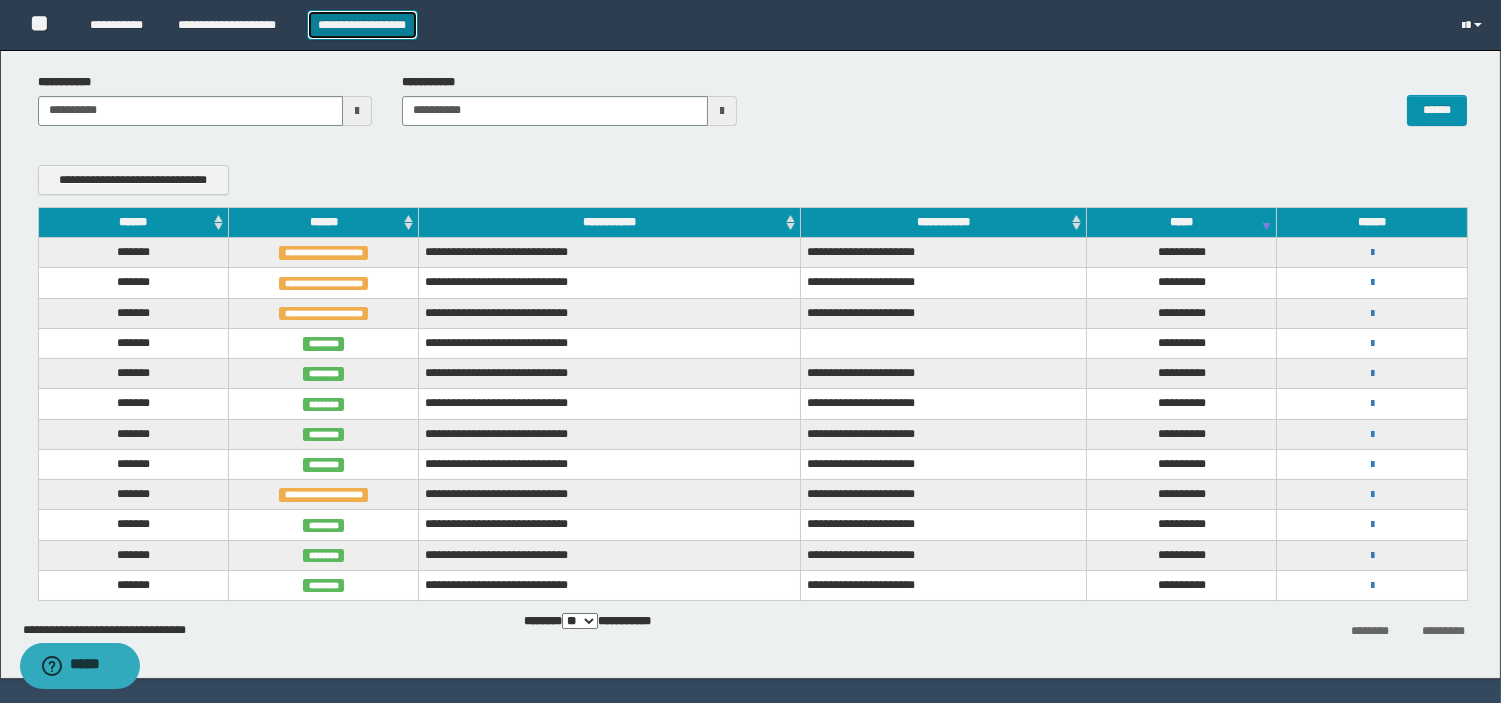 click on "**********" at bounding box center [362, 25] 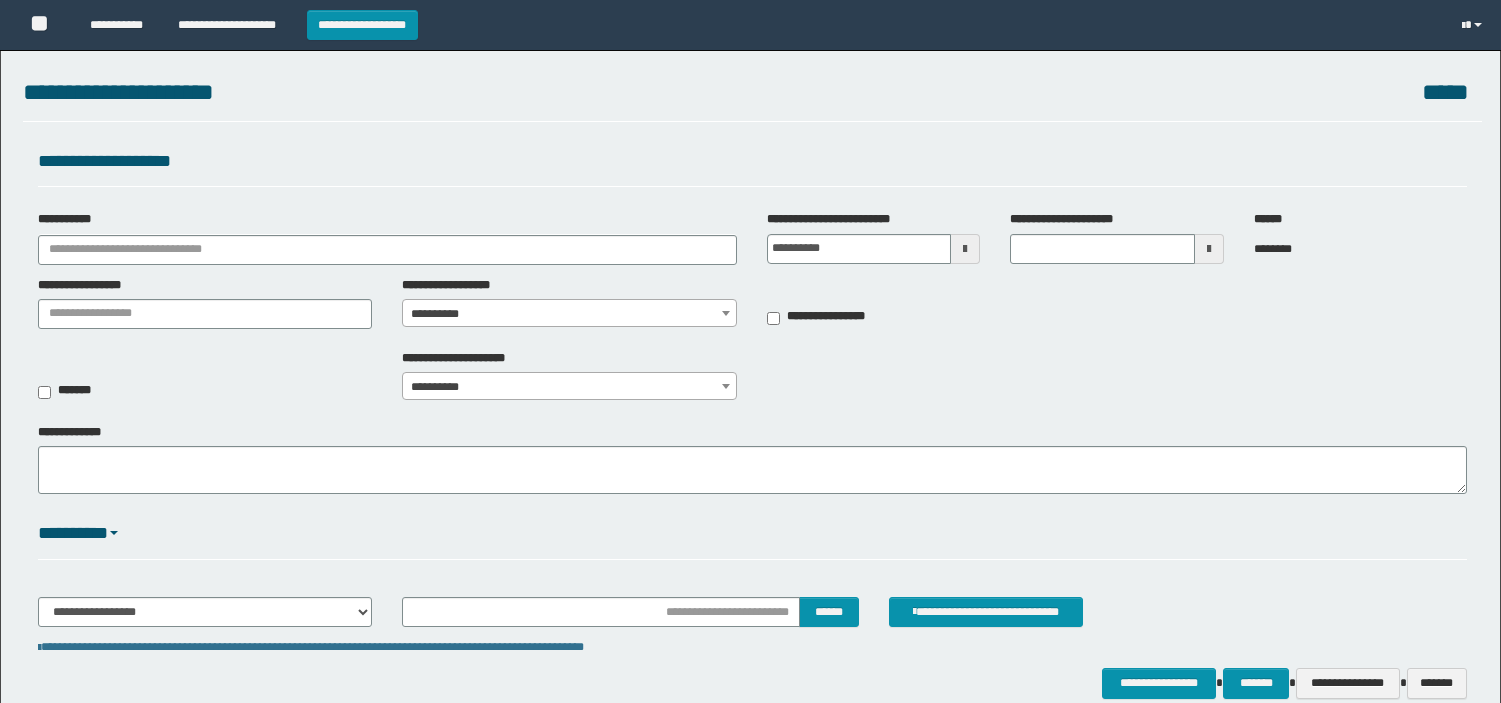 scroll, scrollTop: 0, scrollLeft: 0, axis: both 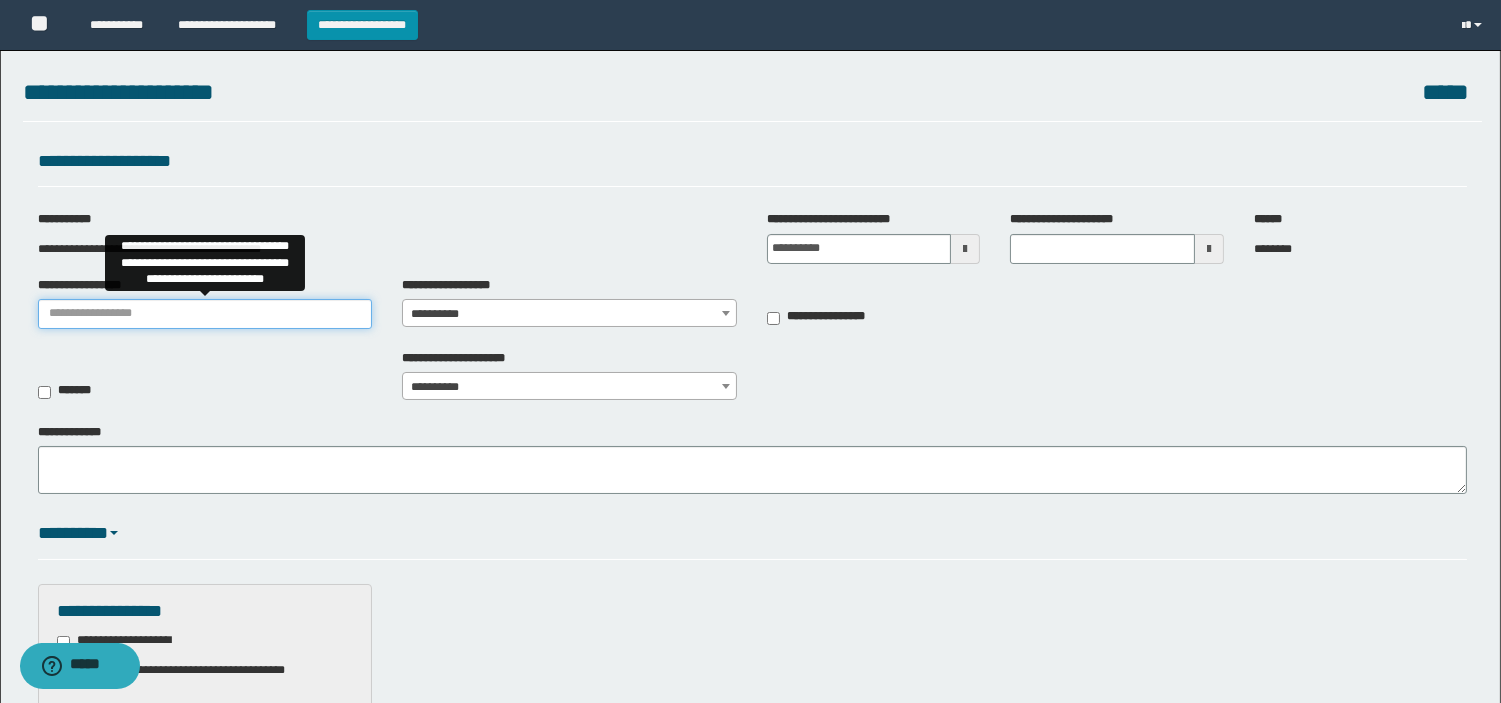 click on "**********" at bounding box center [205, 303] 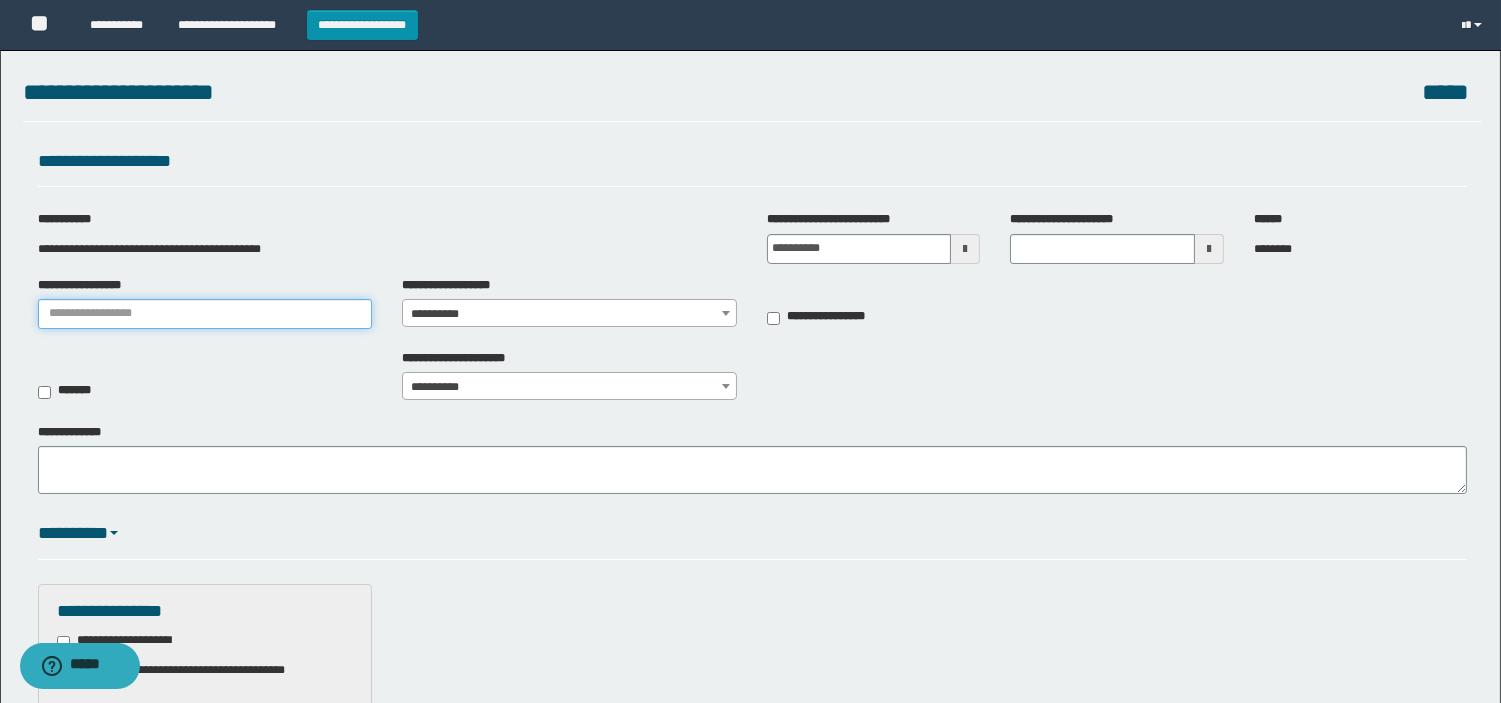 type on "**********" 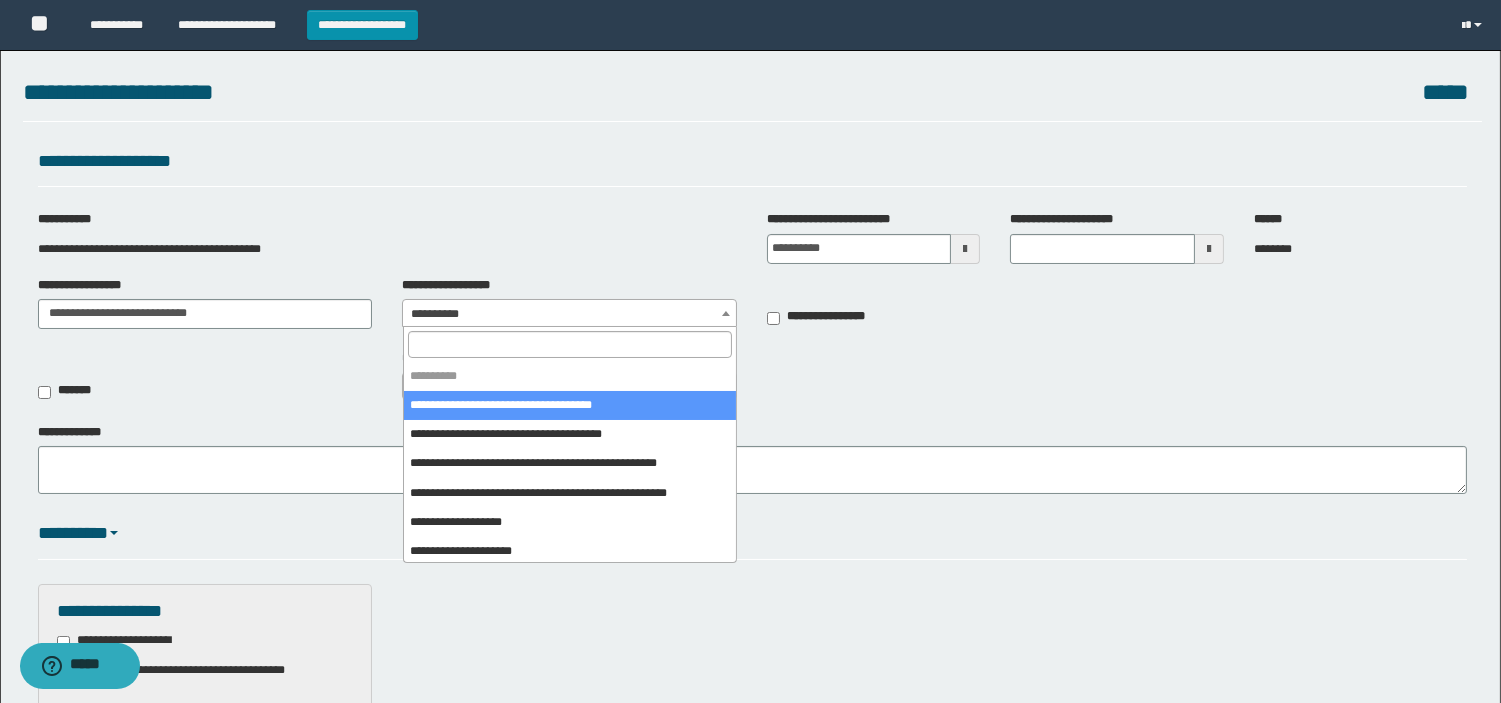 click on "**********" at bounding box center (569, 314) 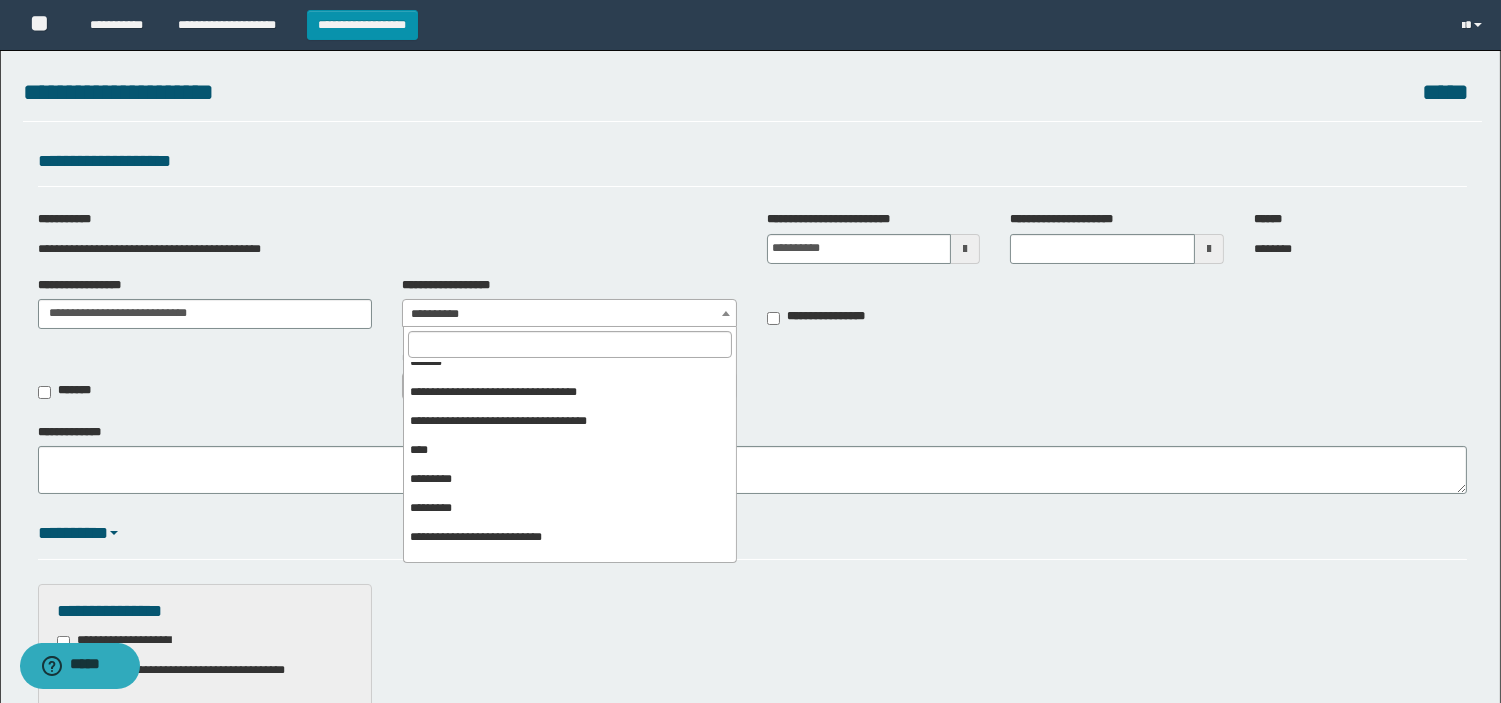 scroll, scrollTop: 444, scrollLeft: 0, axis: vertical 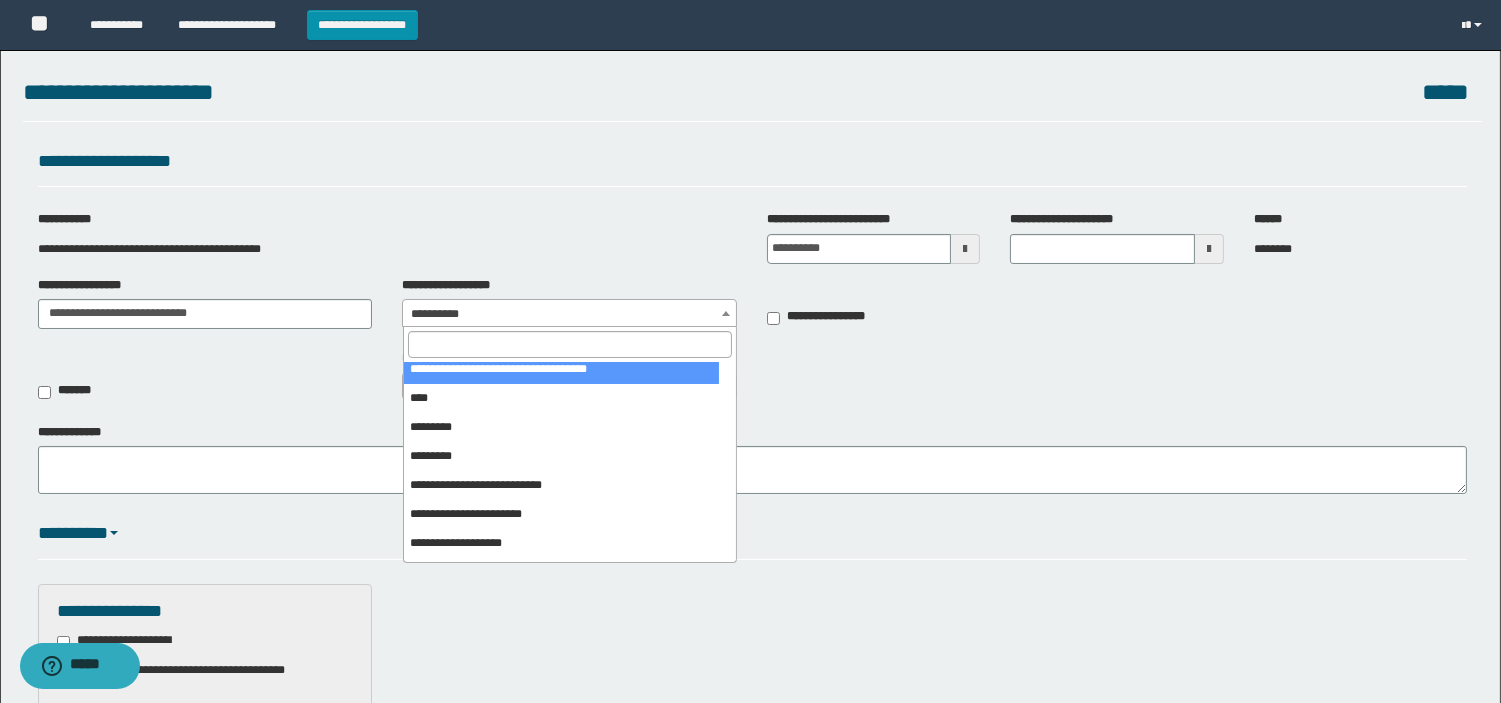 drag, startPoint x: 522, startPoint y: 373, endPoint x: 530, endPoint y: 416, distance: 43.737854 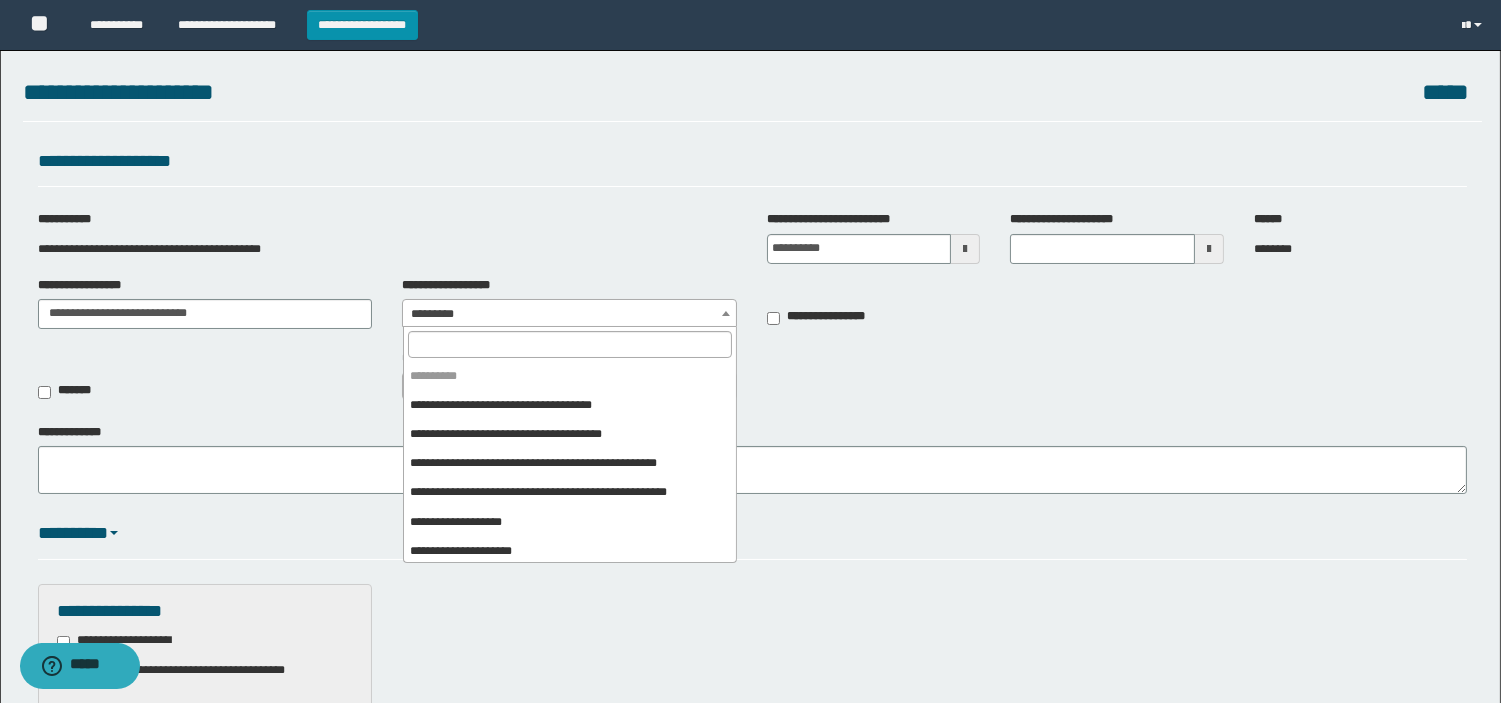 click on "*********" at bounding box center (569, 314) 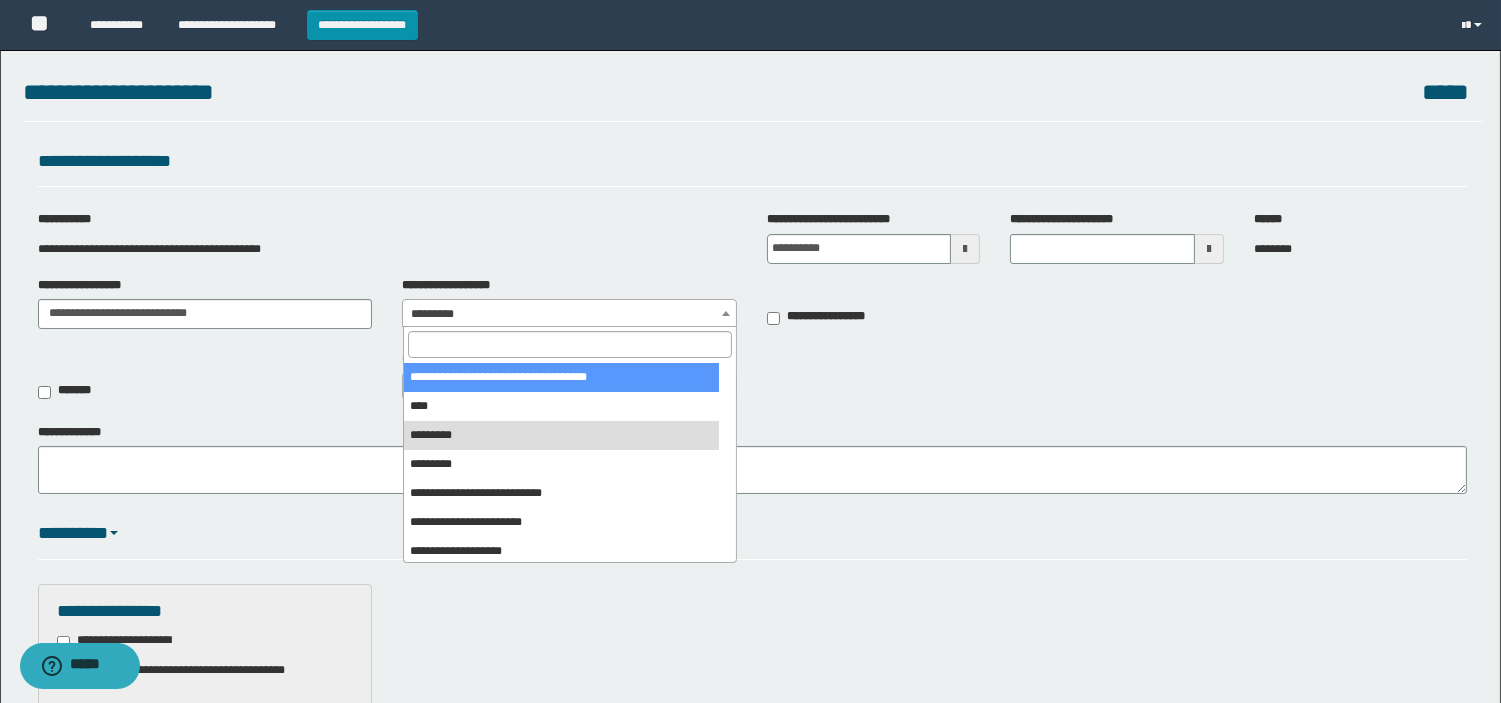 select on "***" 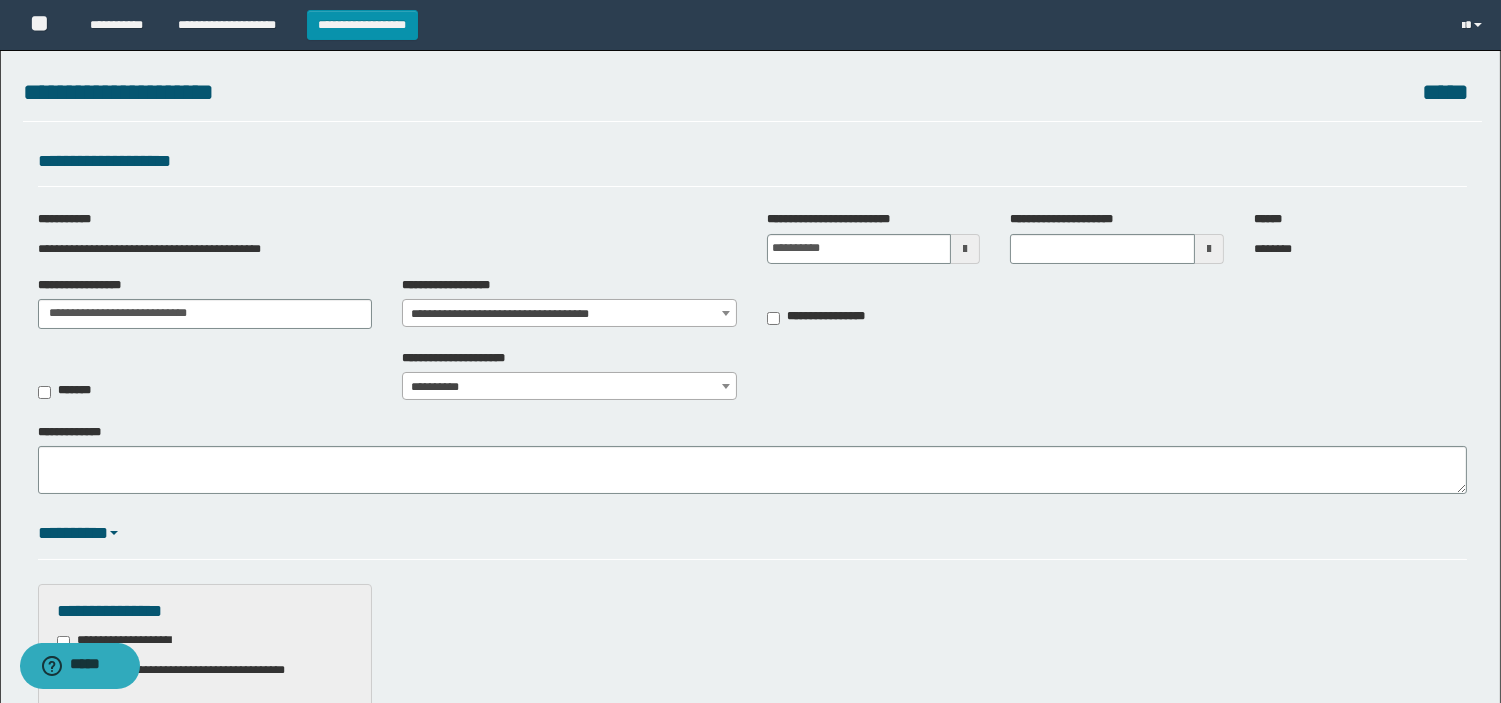 click at bounding box center [965, 249] 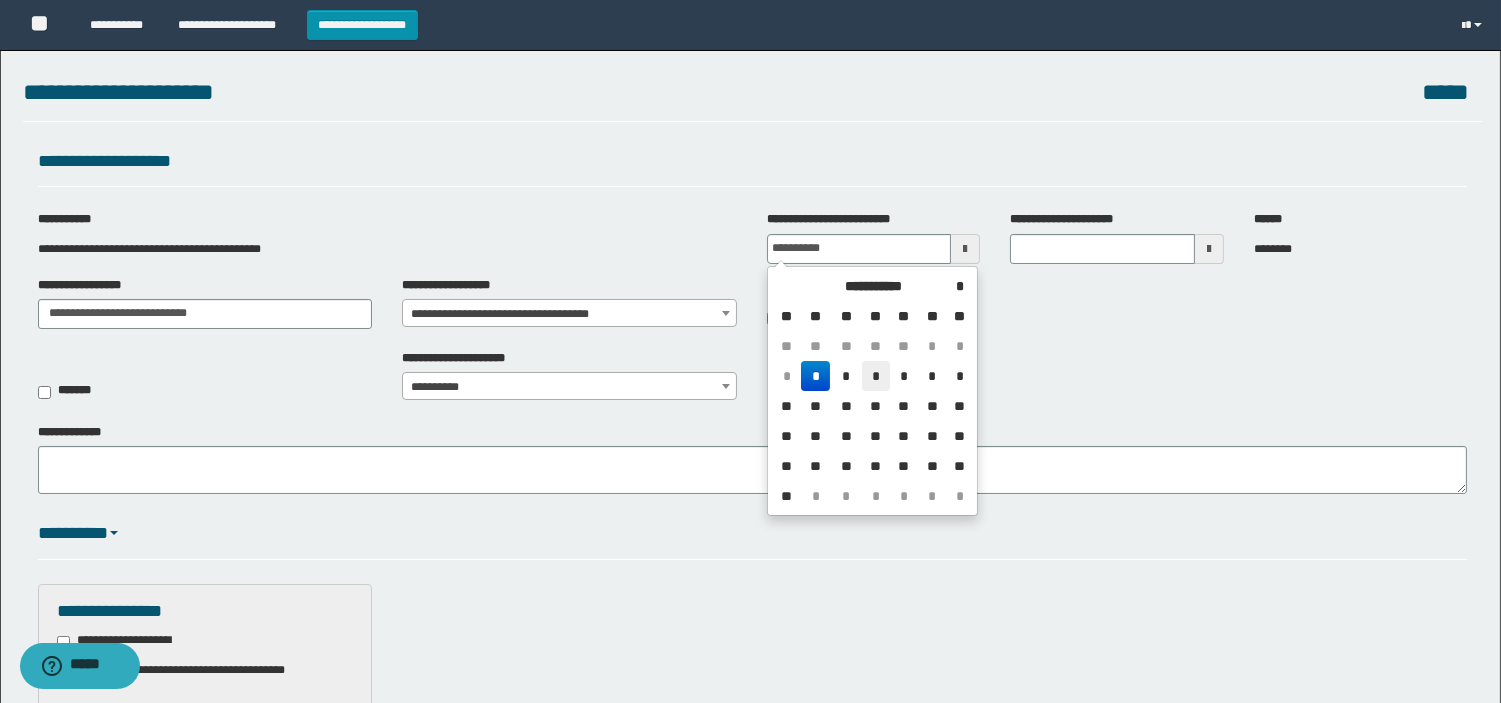 click on "*" at bounding box center [876, 376] 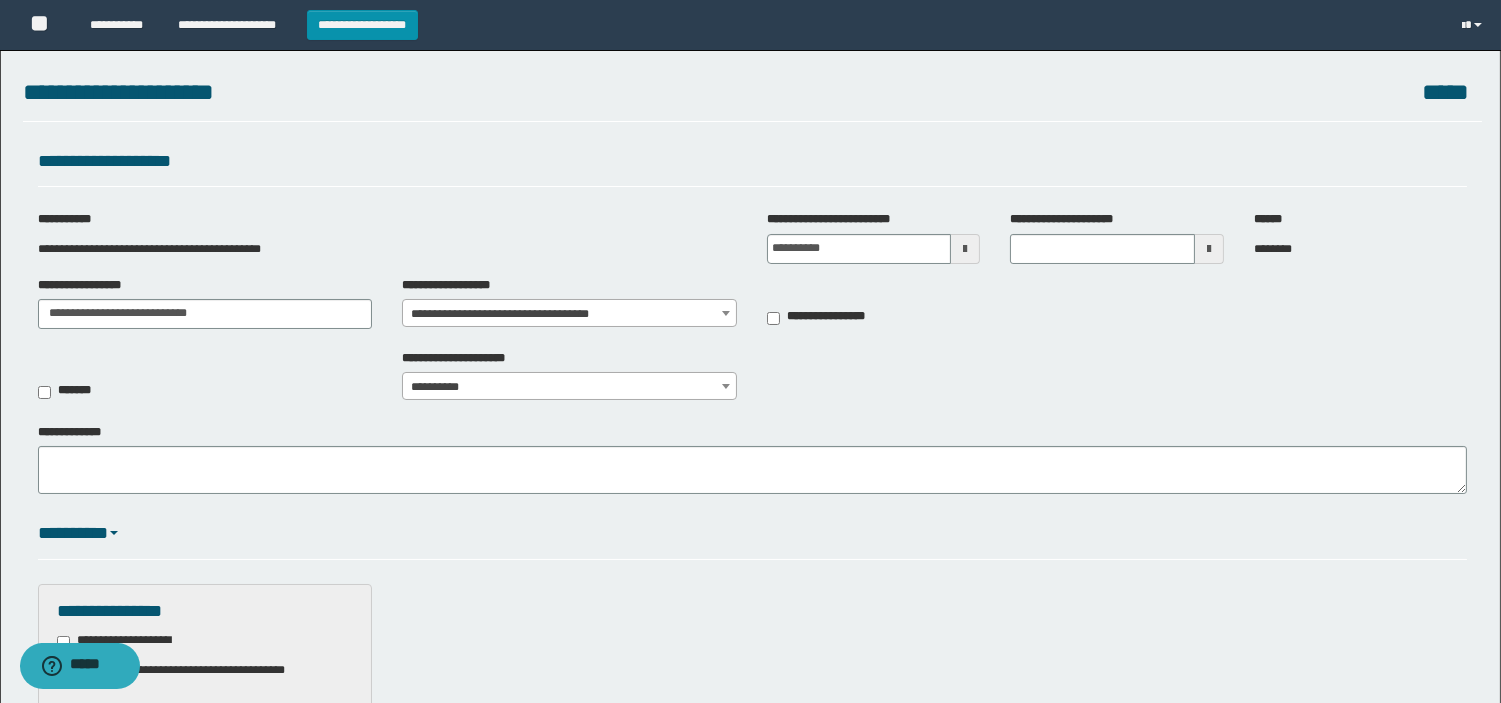 click on "**********" at bounding box center (750, 1064) 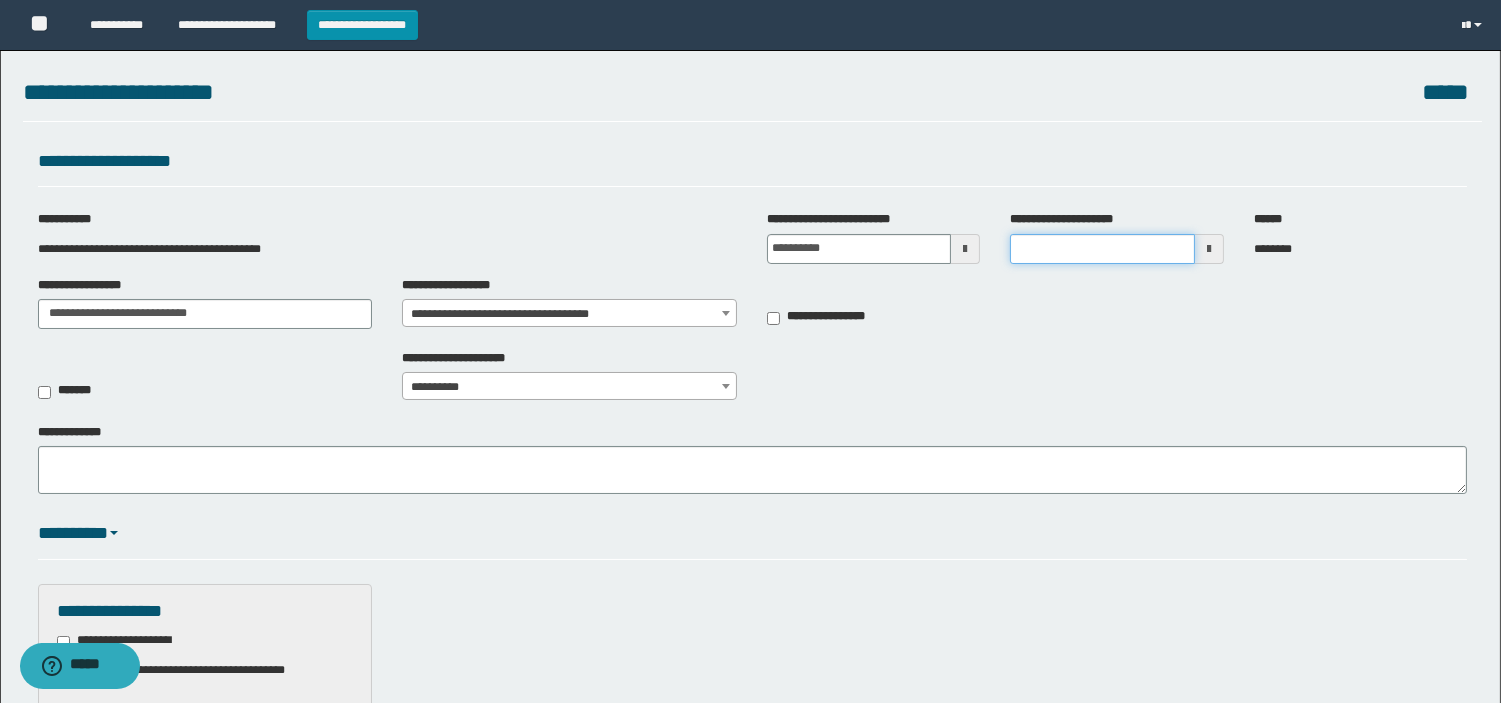 click on "**********" at bounding box center [1102, 249] 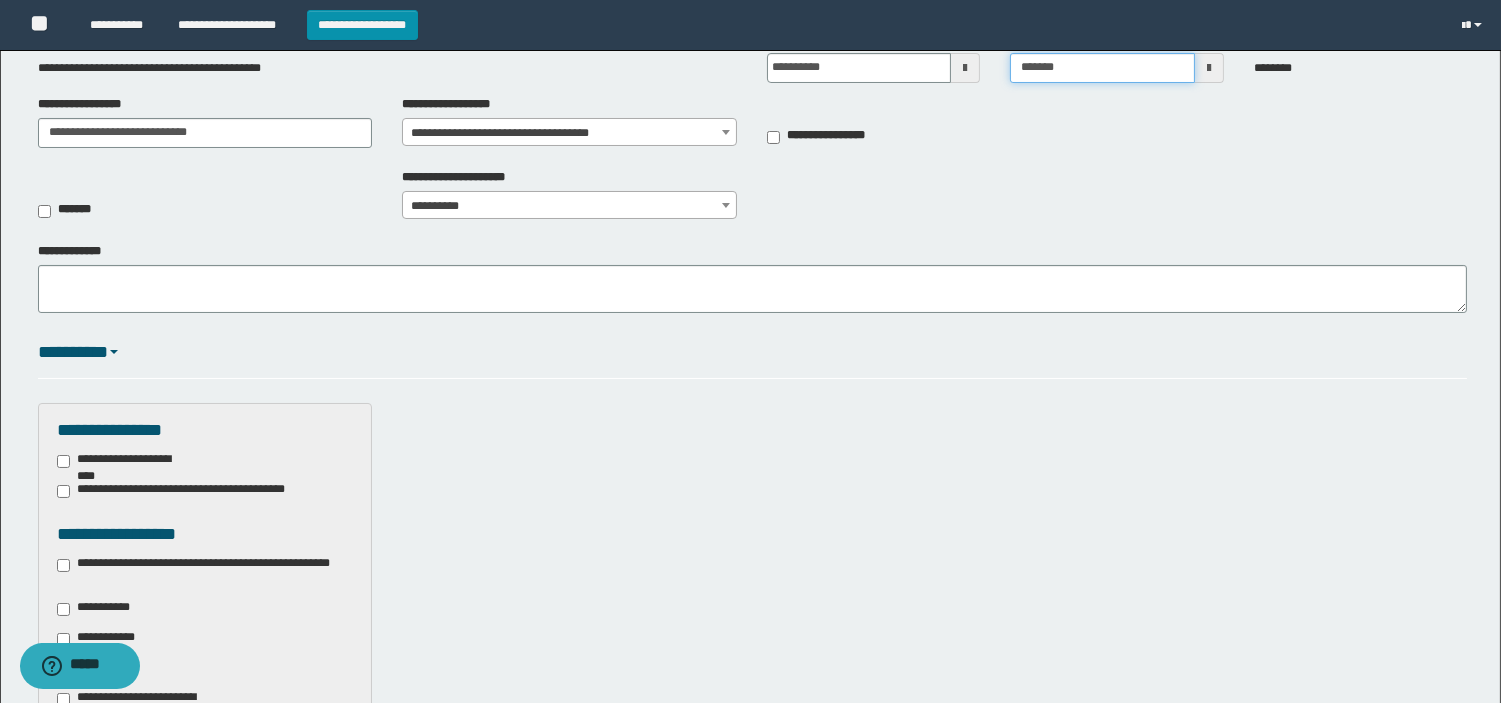 scroll, scrollTop: 222, scrollLeft: 0, axis: vertical 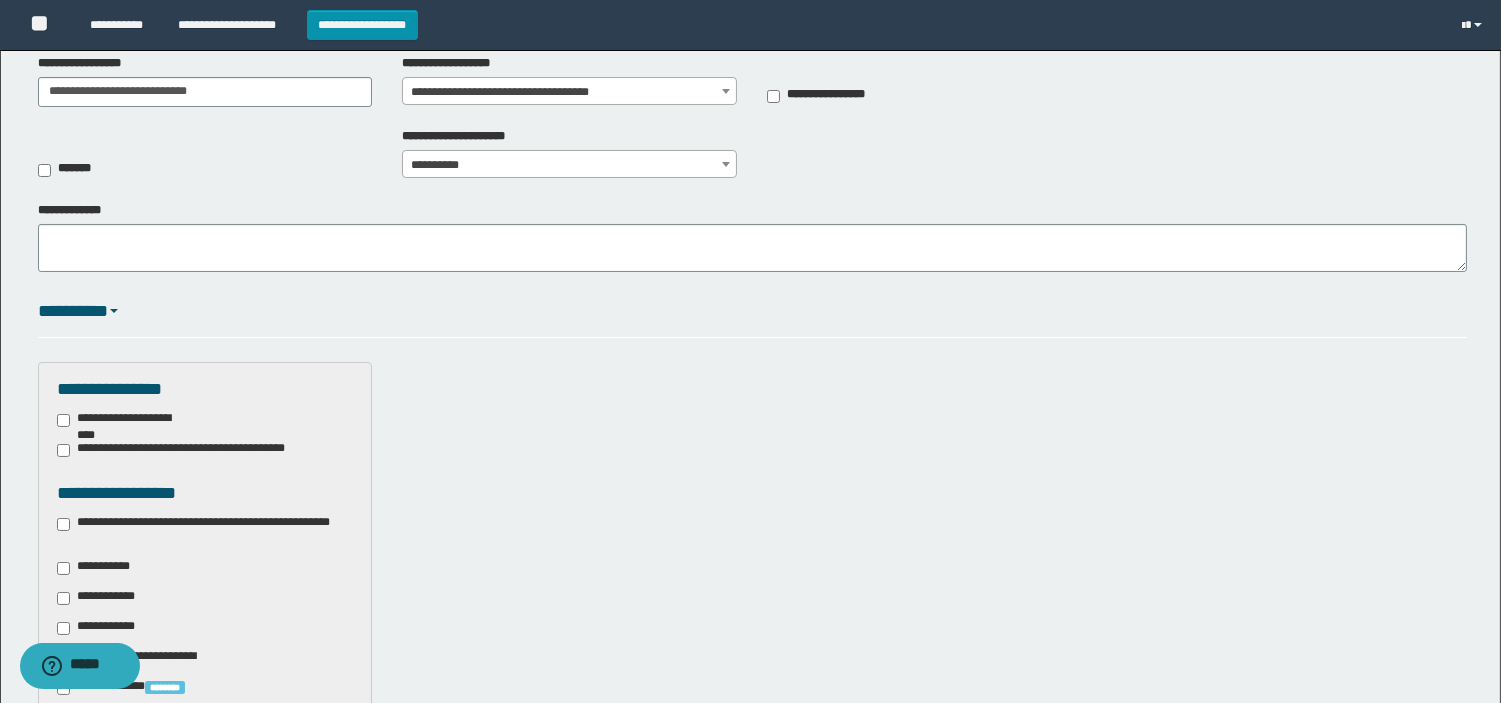 click on "**********" at bounding box center [205, 531] 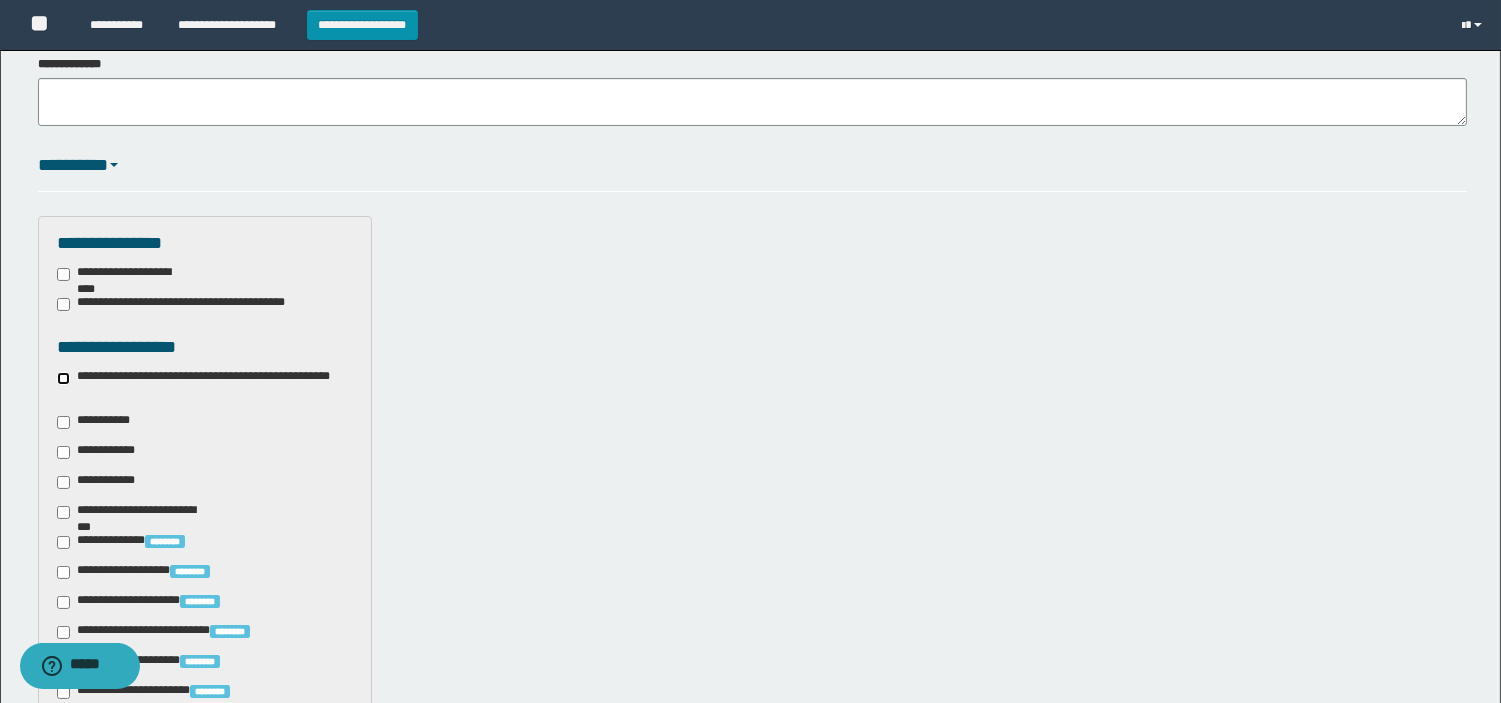 scroll, scrollTop: 444, scrollLeft: 0, axis: vertical 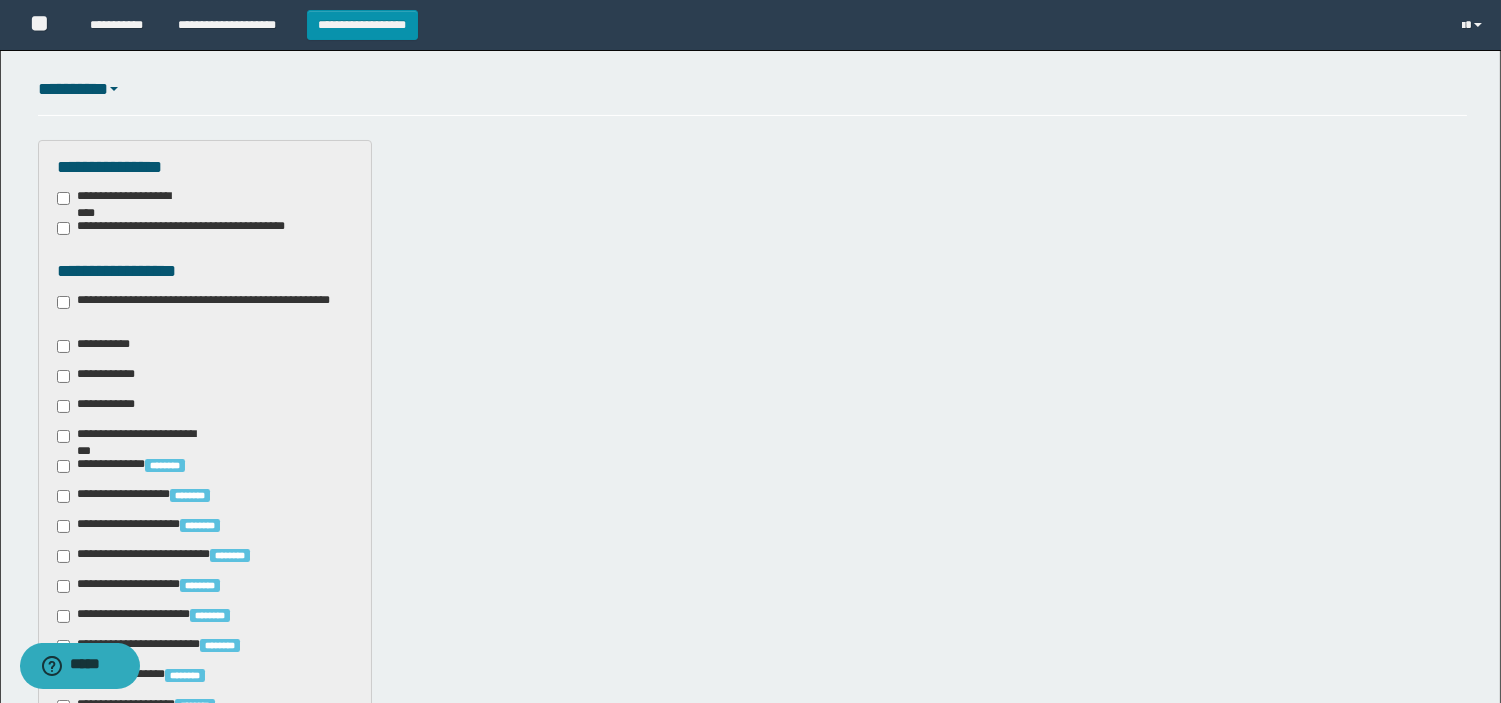 click on "**********" at bounding box center [97, 346] 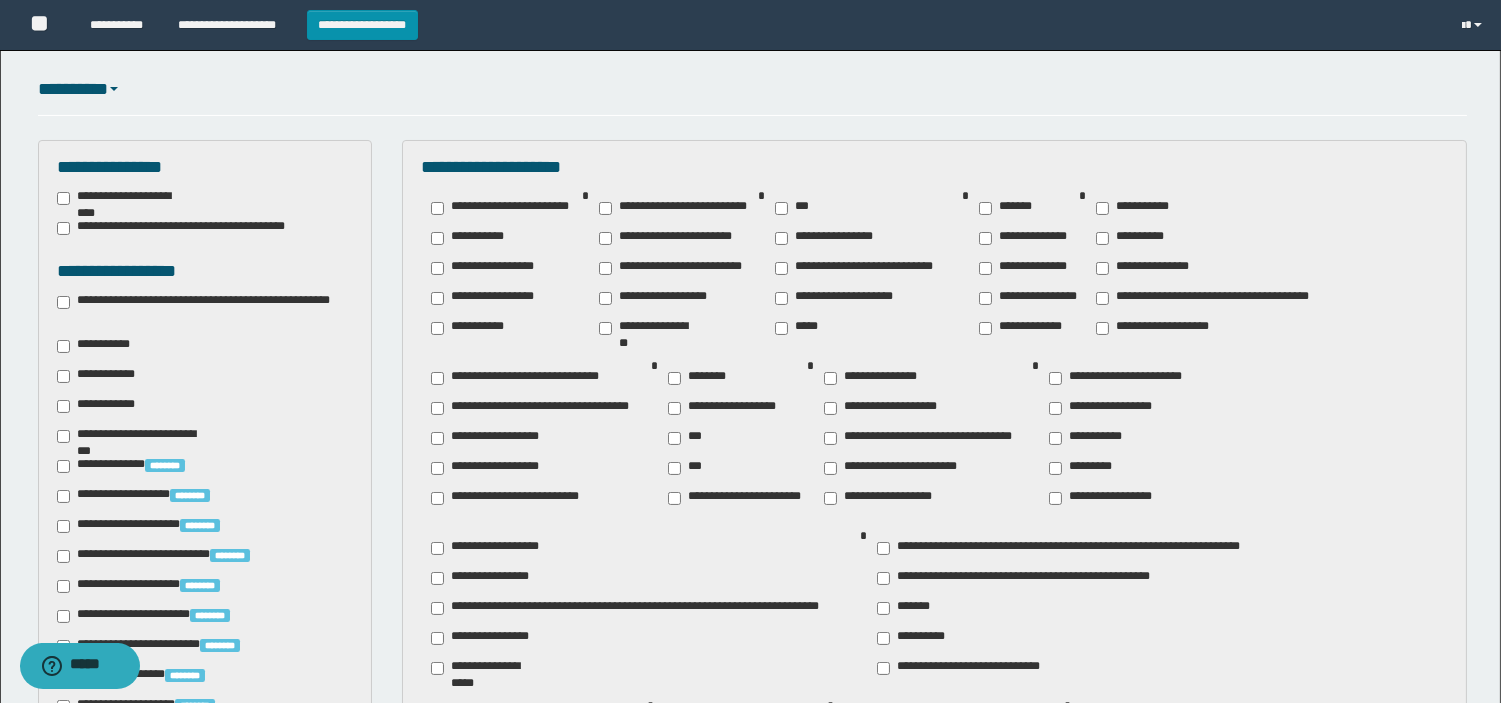 click on "**********" at bounding box center [1211, 268] 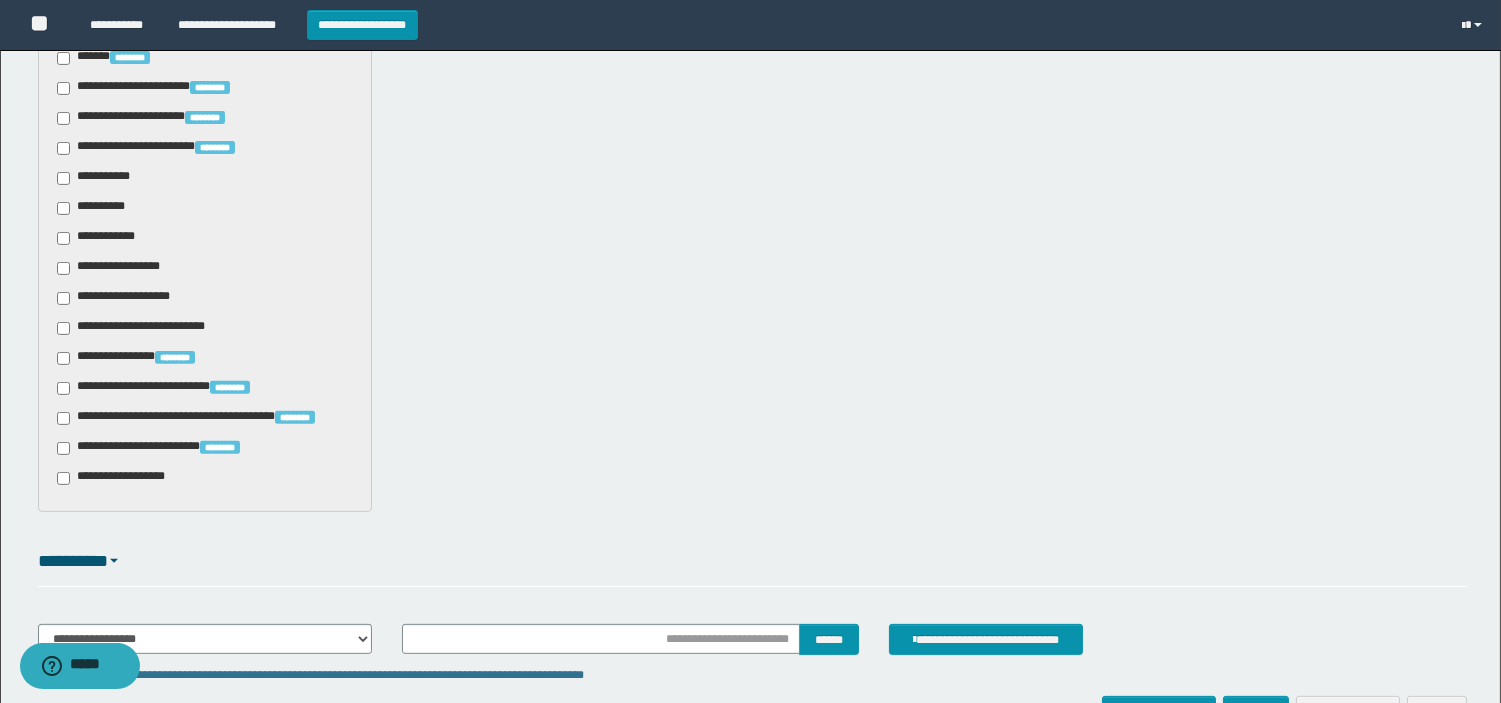 scroll, scrollTop: 1333, scrollLeft: 0, axis: vertical 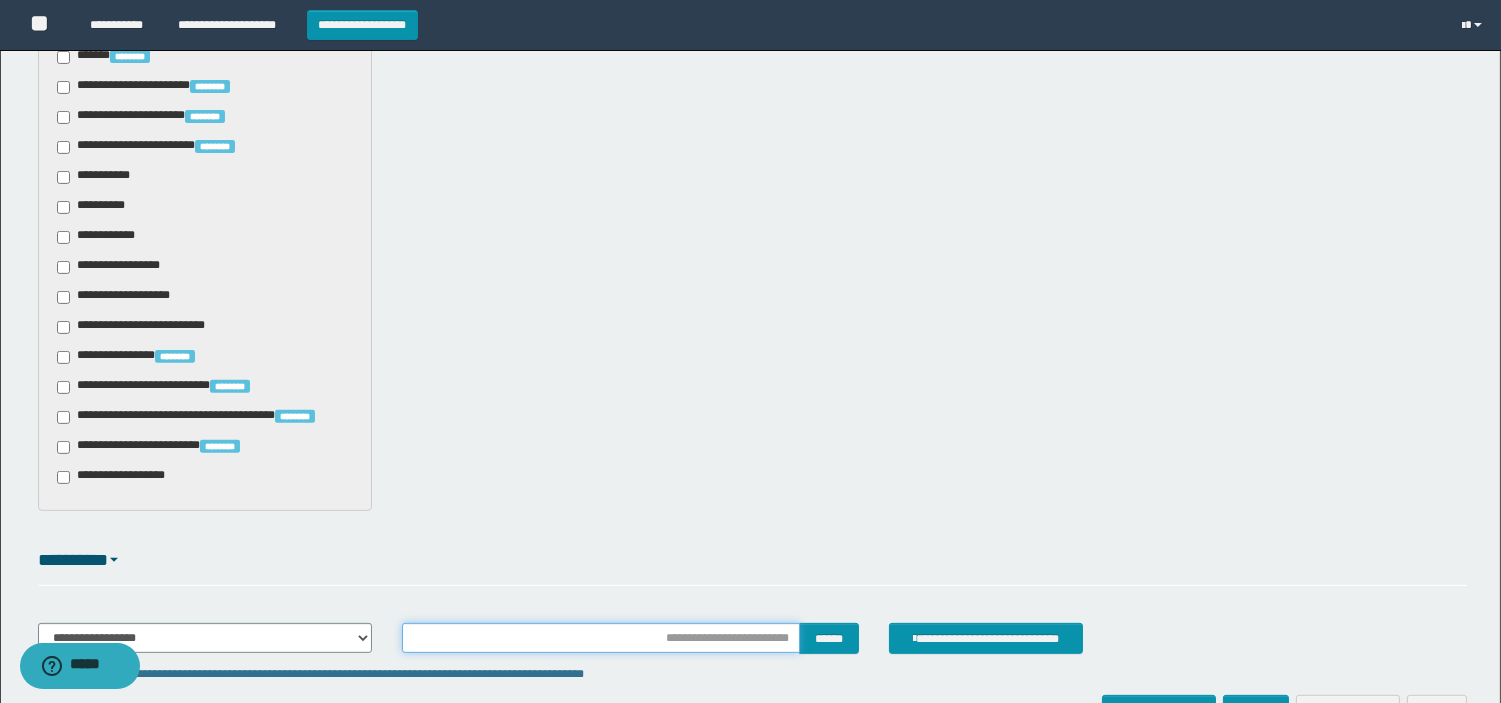 click at bounding box center [601, 638] 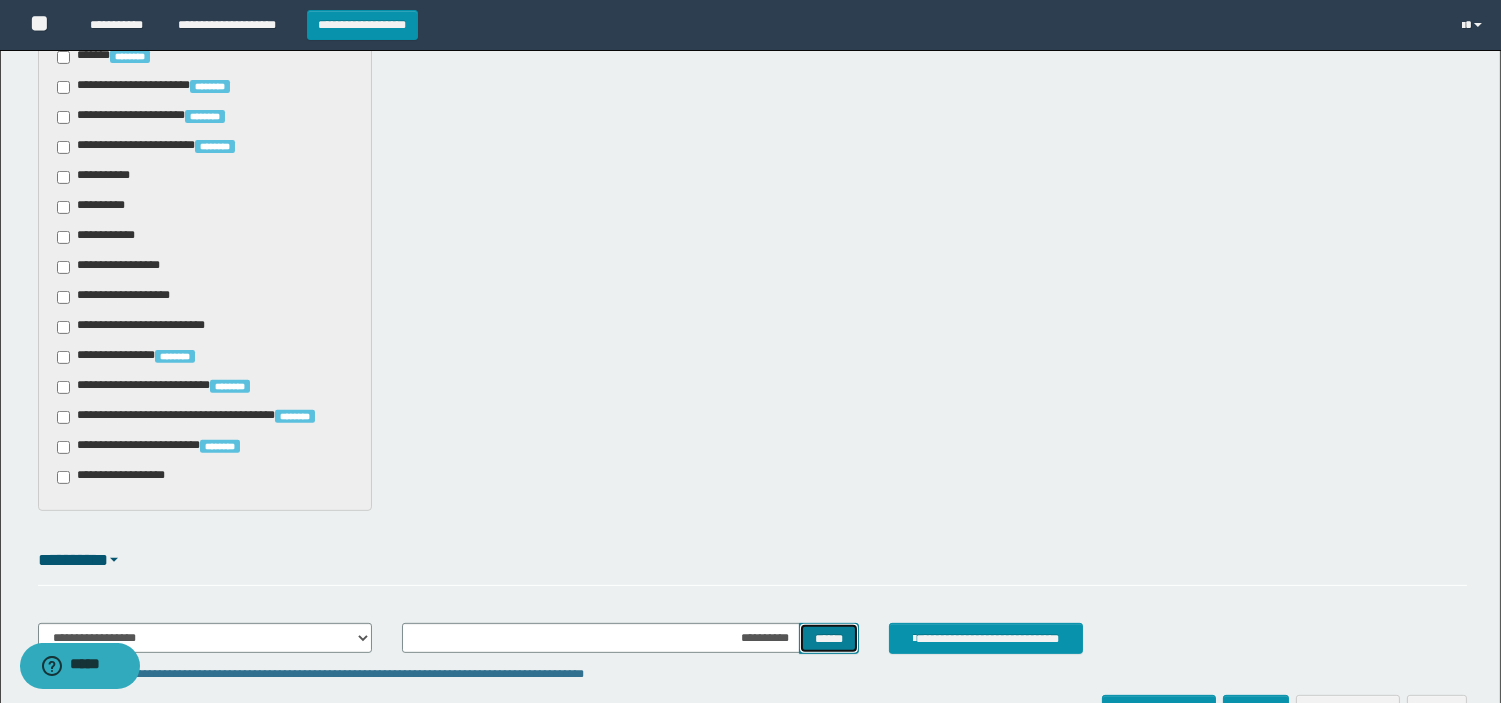 click on "******" at bounding box center (829, 638) 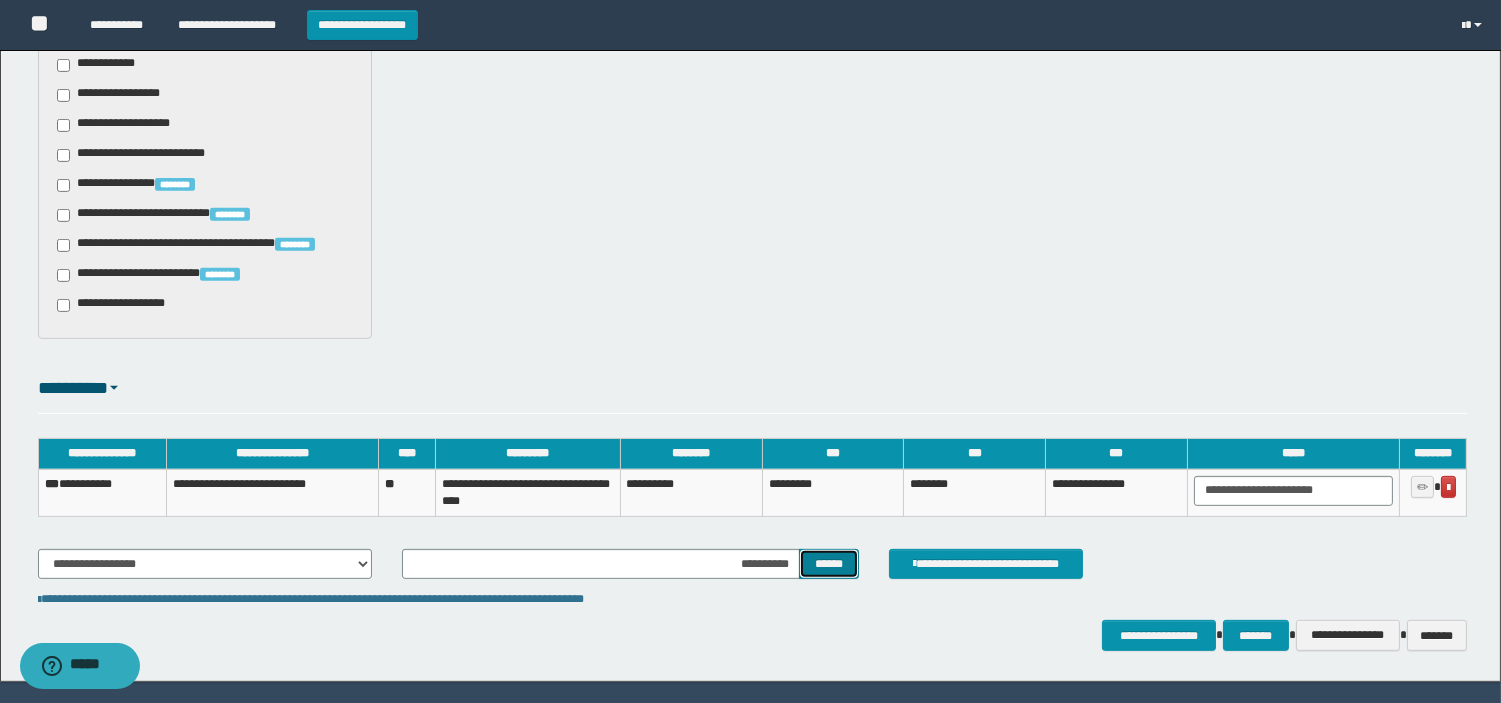 scroll, scrollTop: 1555, scrollLeft: 0, axis: vertical 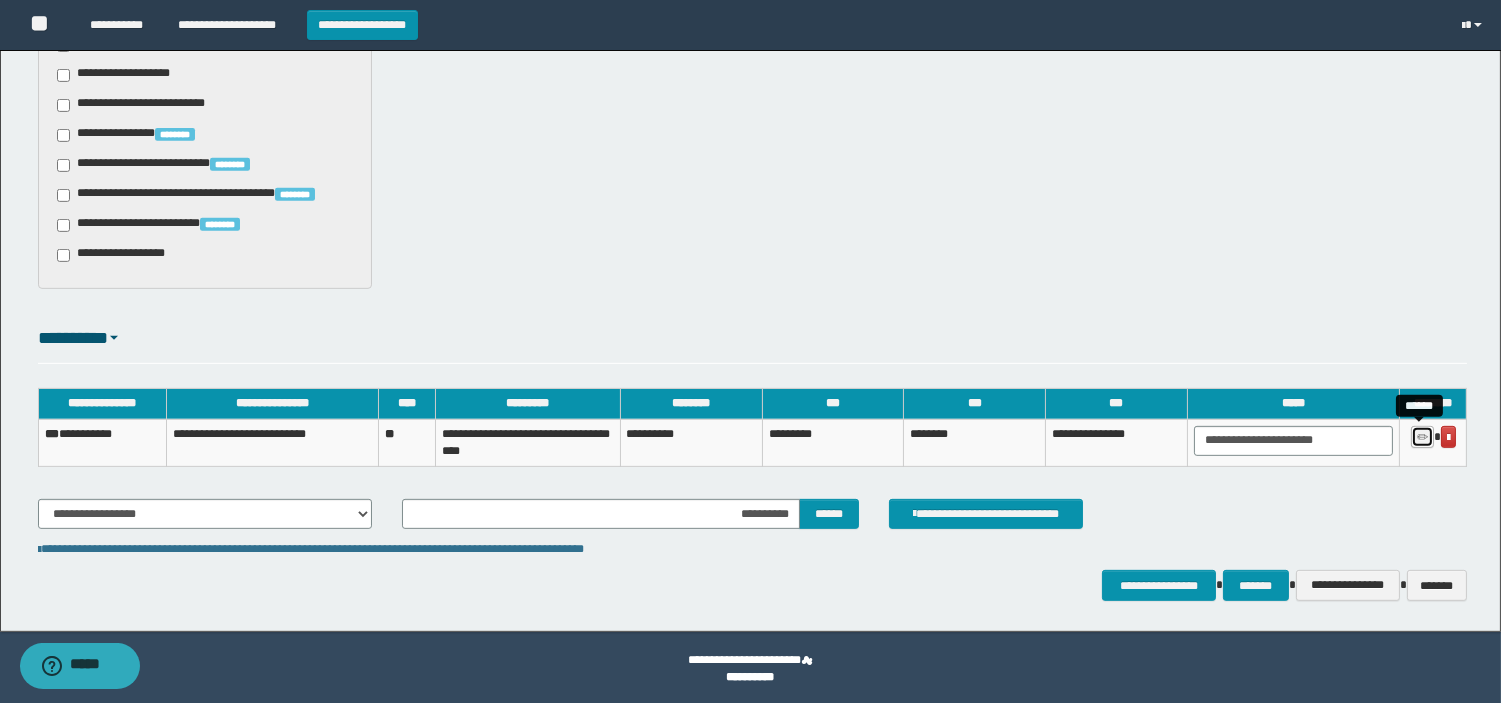 click at bounding box center (1422, 437) 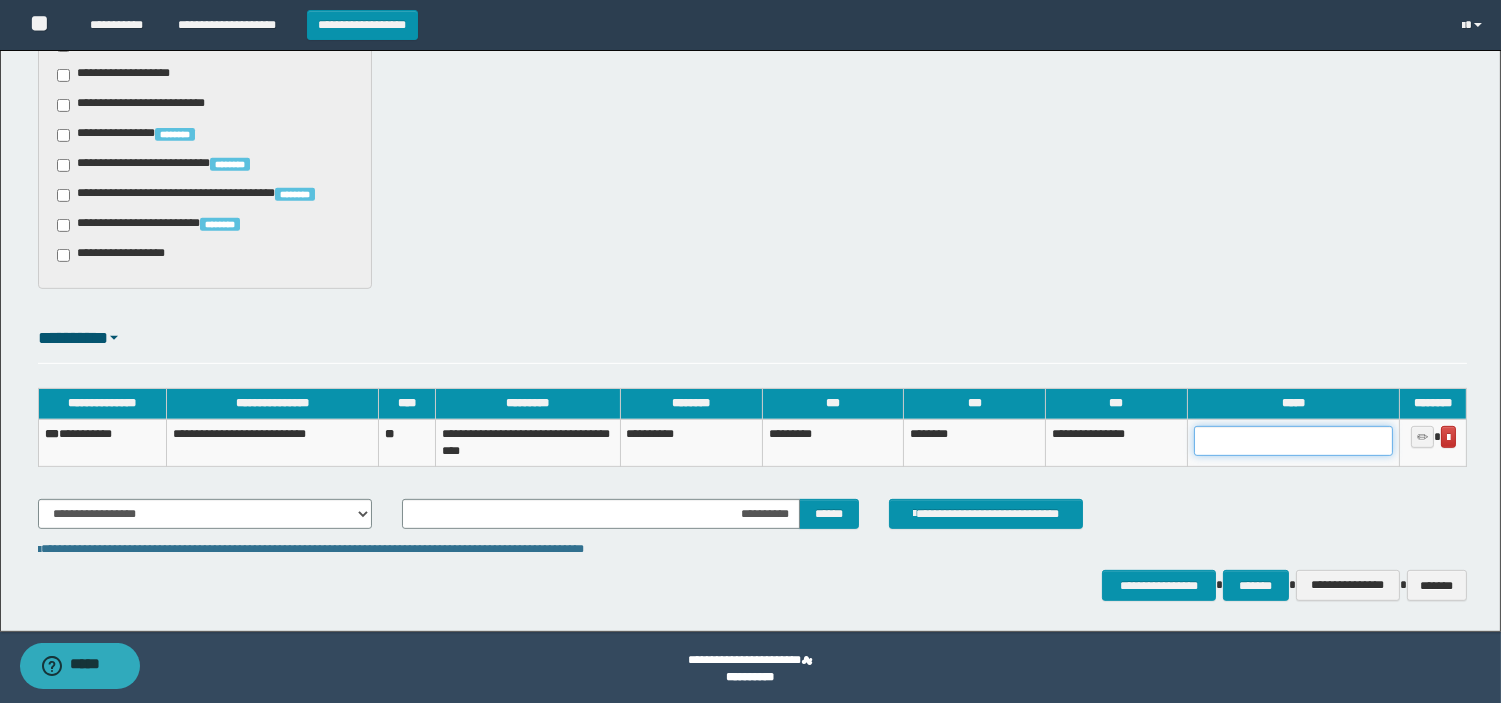 click at bounding box center [1293, 441] 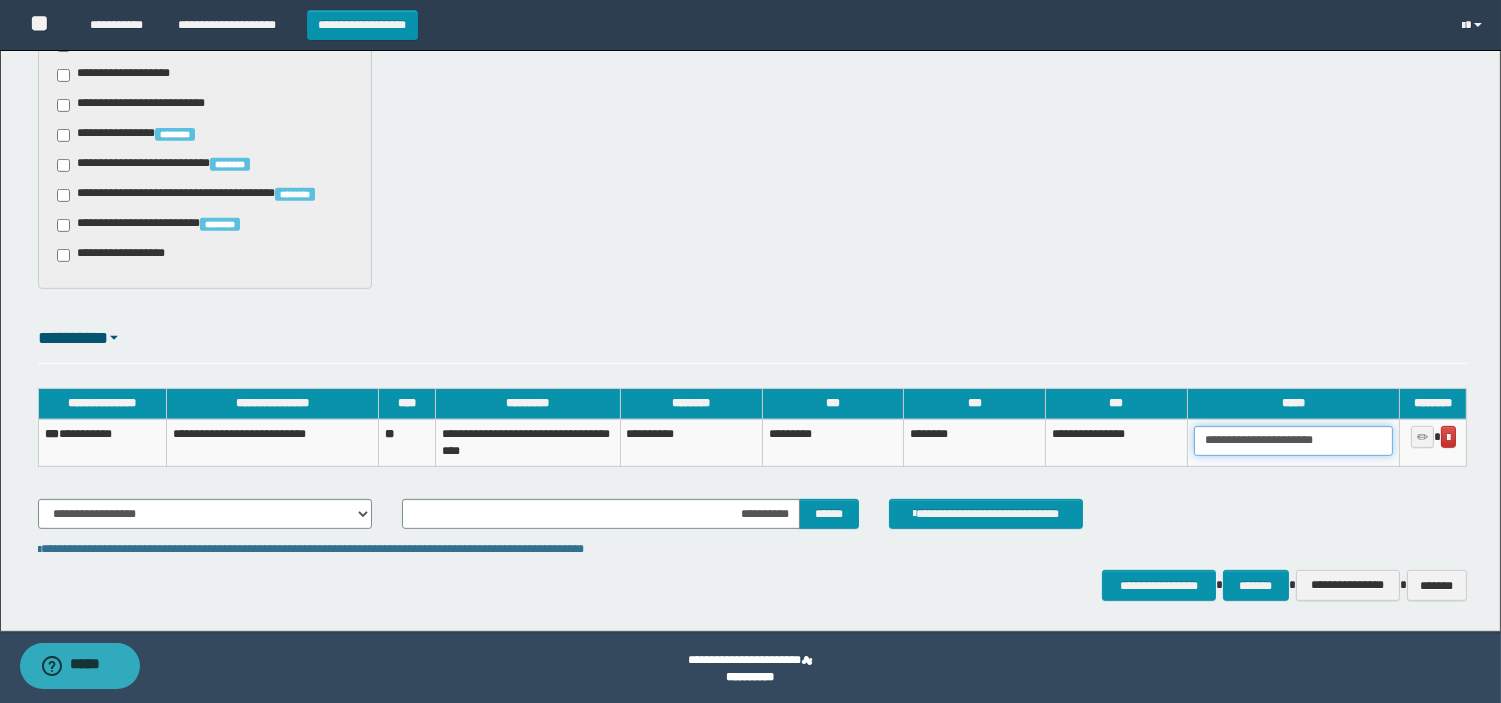 scroll, scrollTop: 1557, scrollLeft: 0, axis: vertical 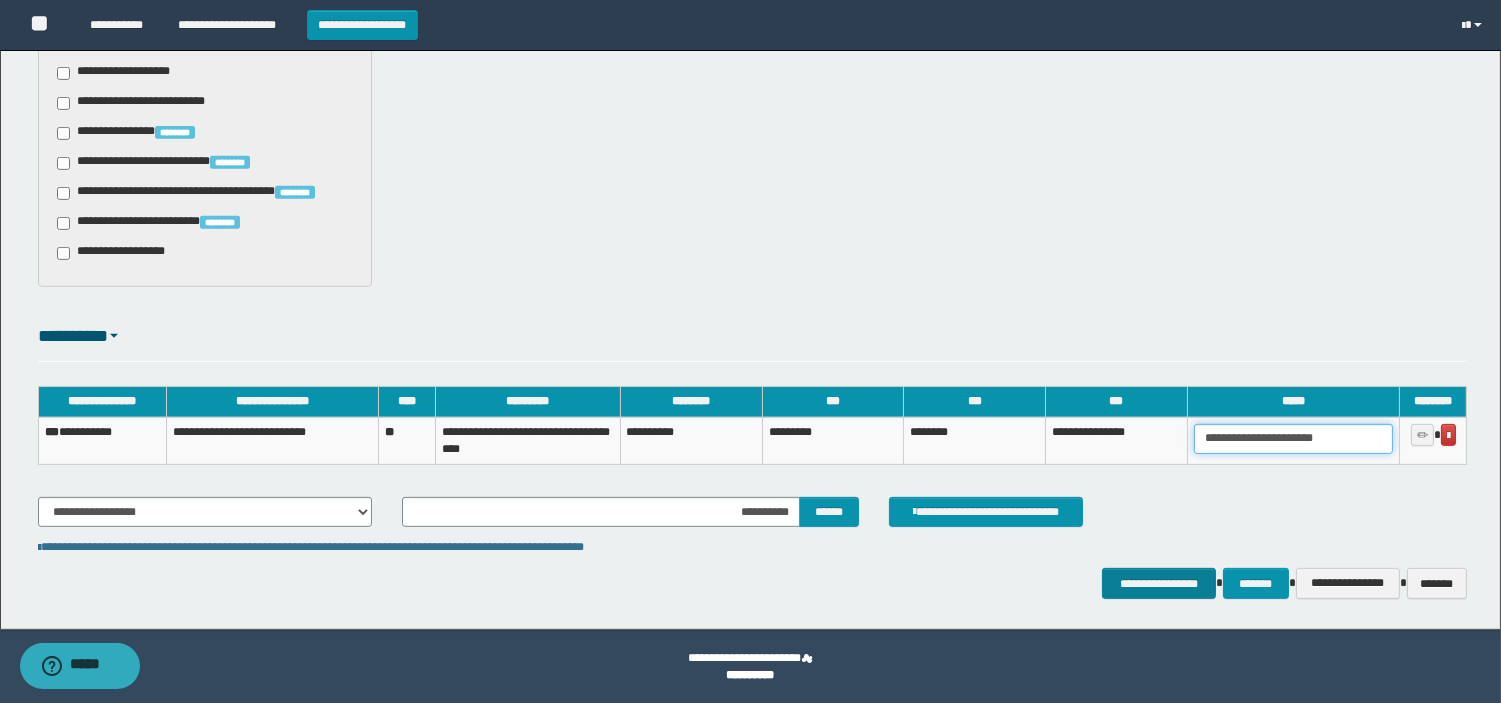 type on "**********" 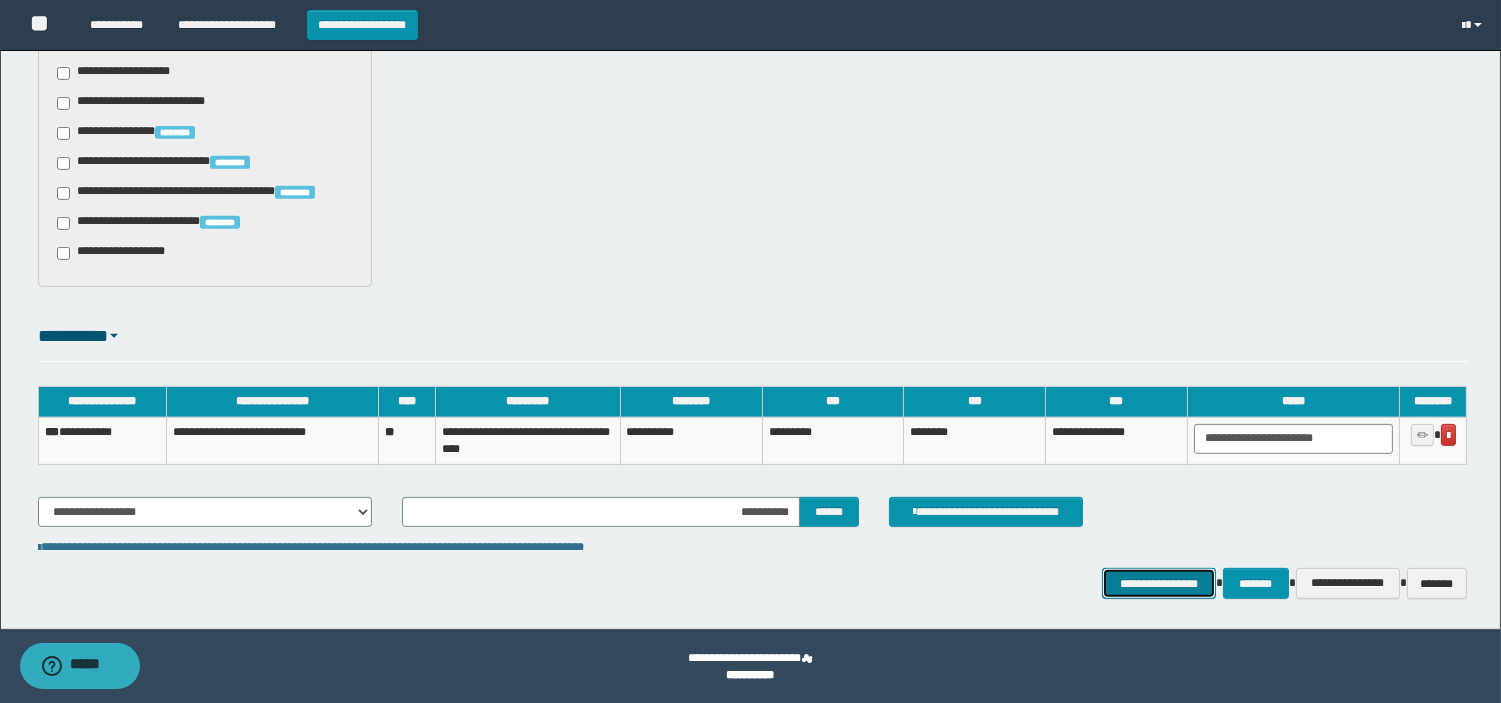 click on "**********" at bounding box center (1159, 583) 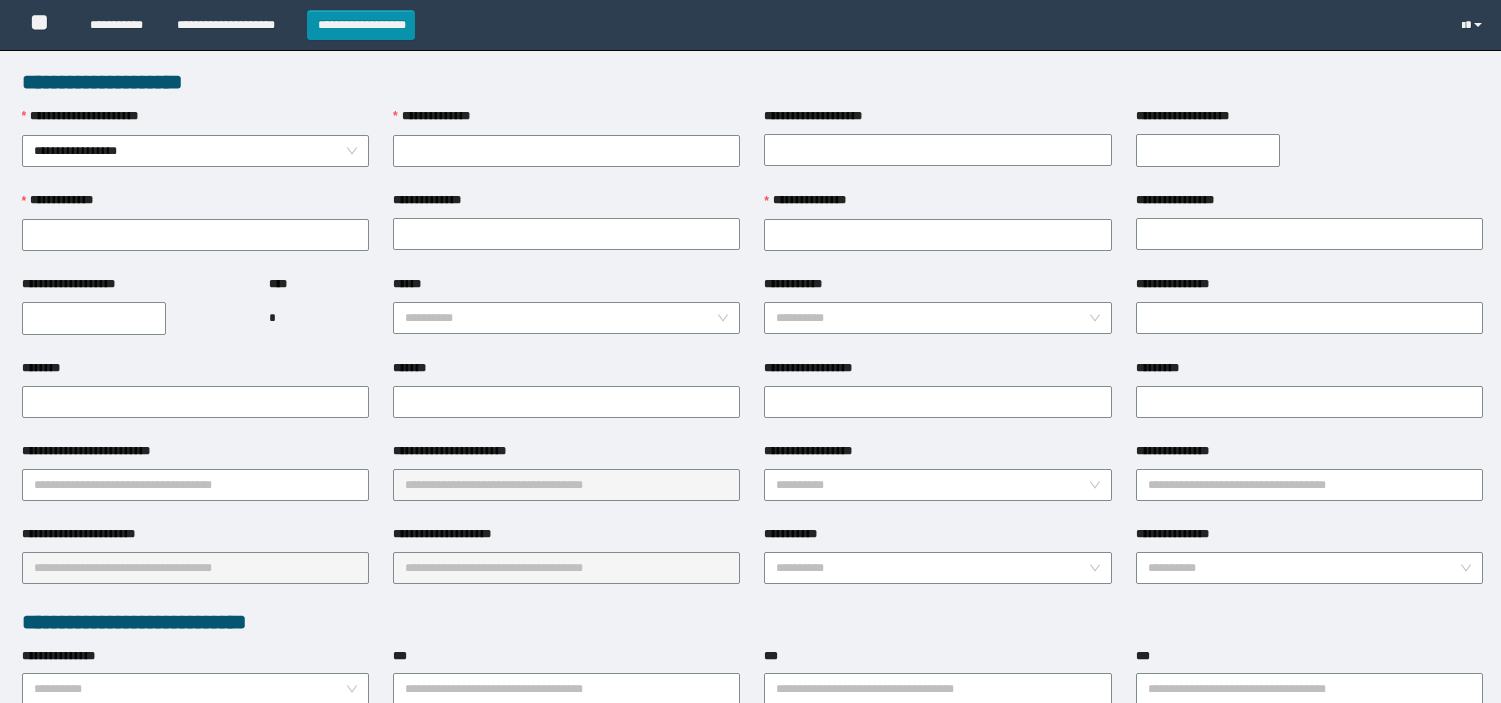 scroll, scrollTop: 0, scrollLeft: 0, axis: both 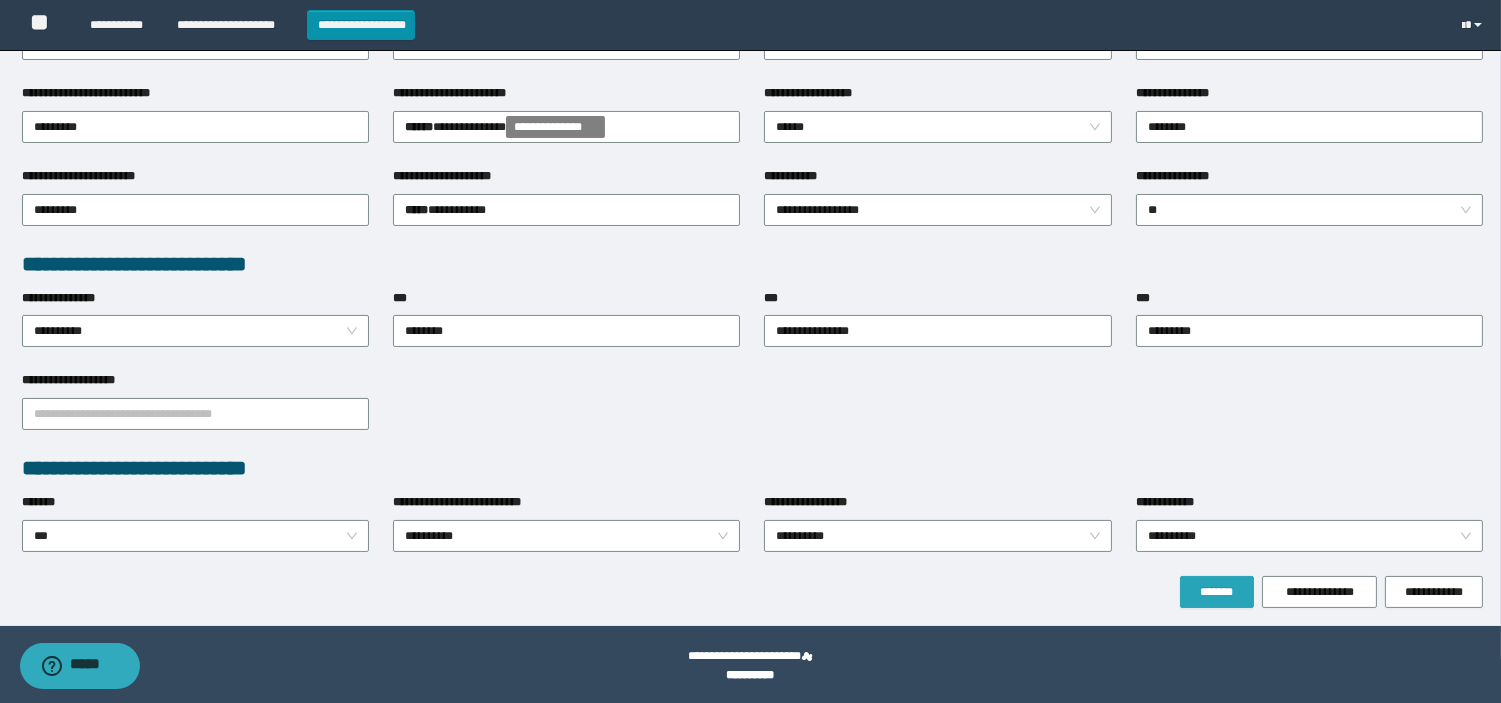 click on "*******" at bounding box center (1217, 592) 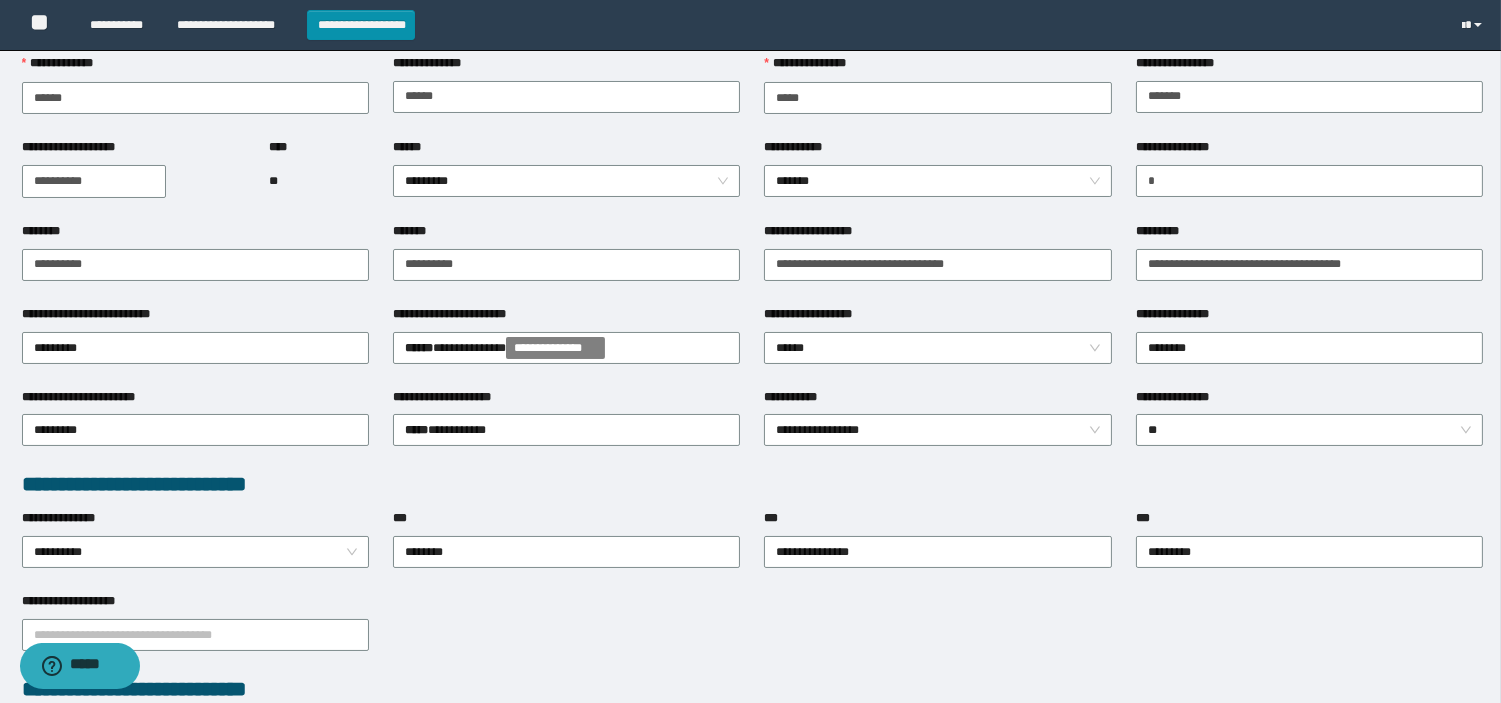scroll, scrollTop: 0, scrollLeft: 0, axis: both 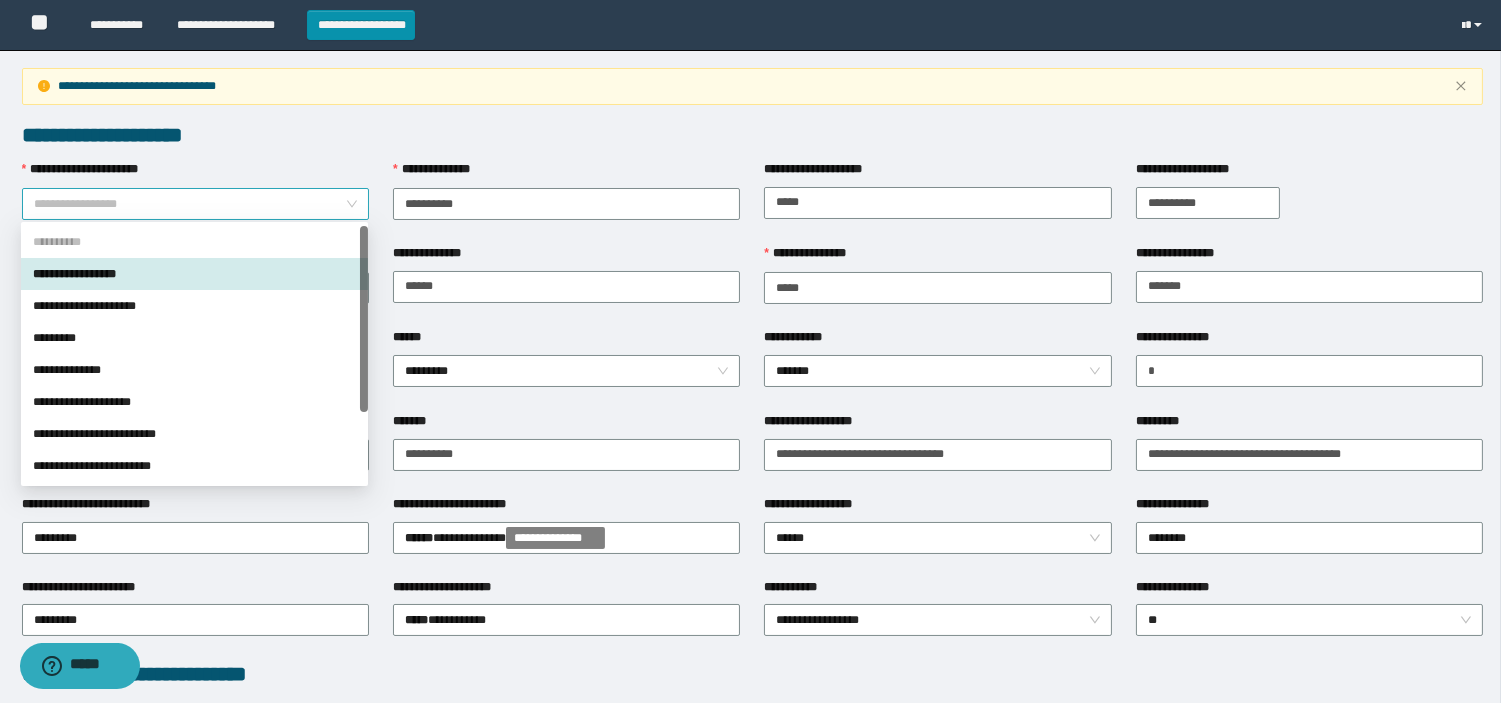 click on "**********" at bounding box center [195, 204] 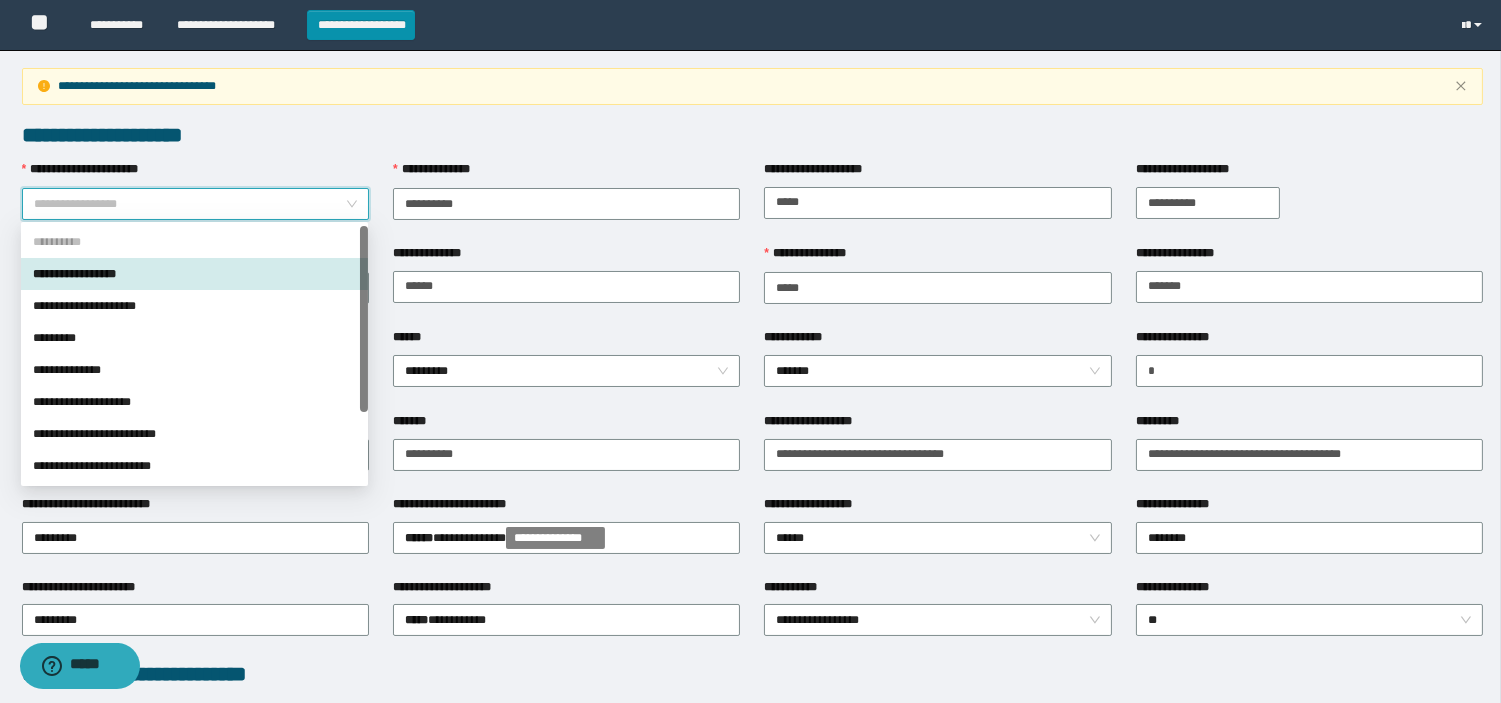 click on "**********" at bounding box center (194, 274) 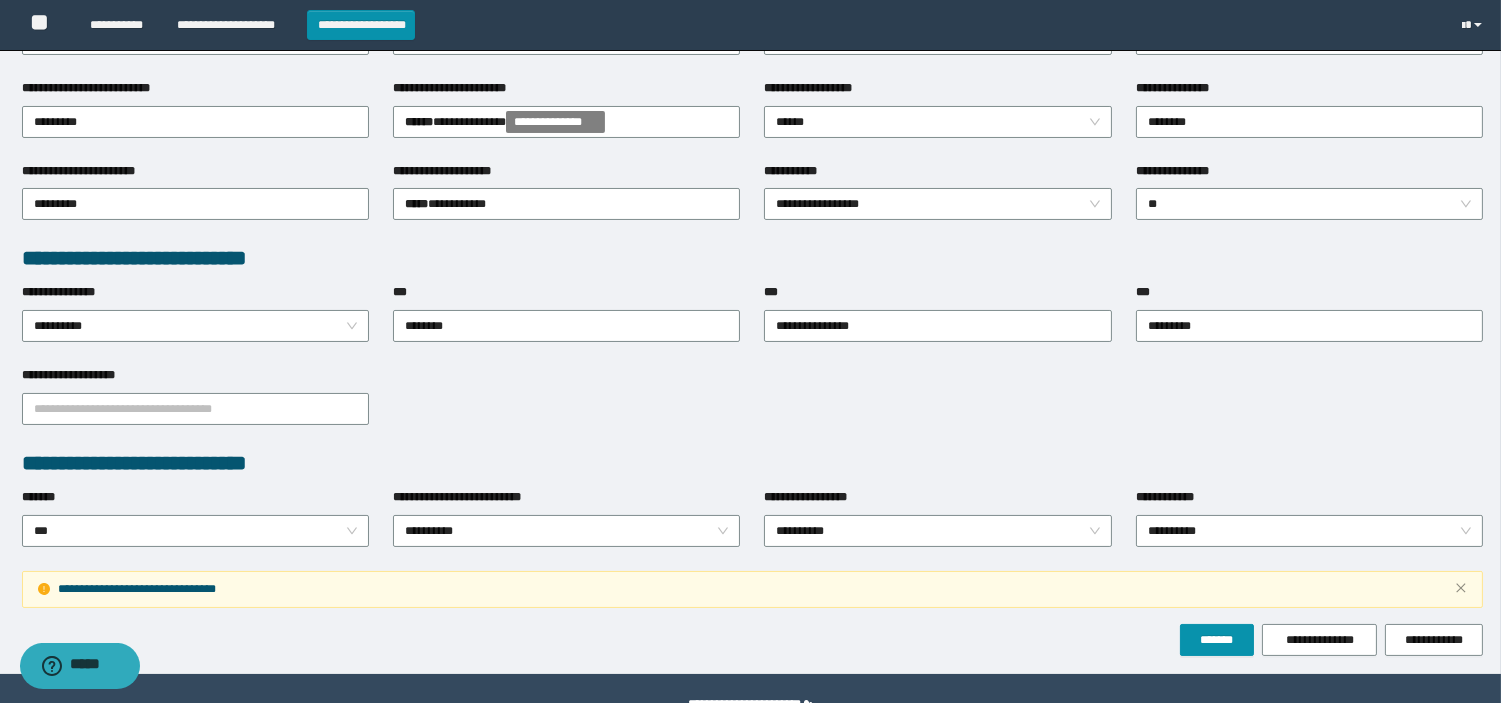 scroll, scrollTop: 444, scrollLeft: 0, axis: vertical 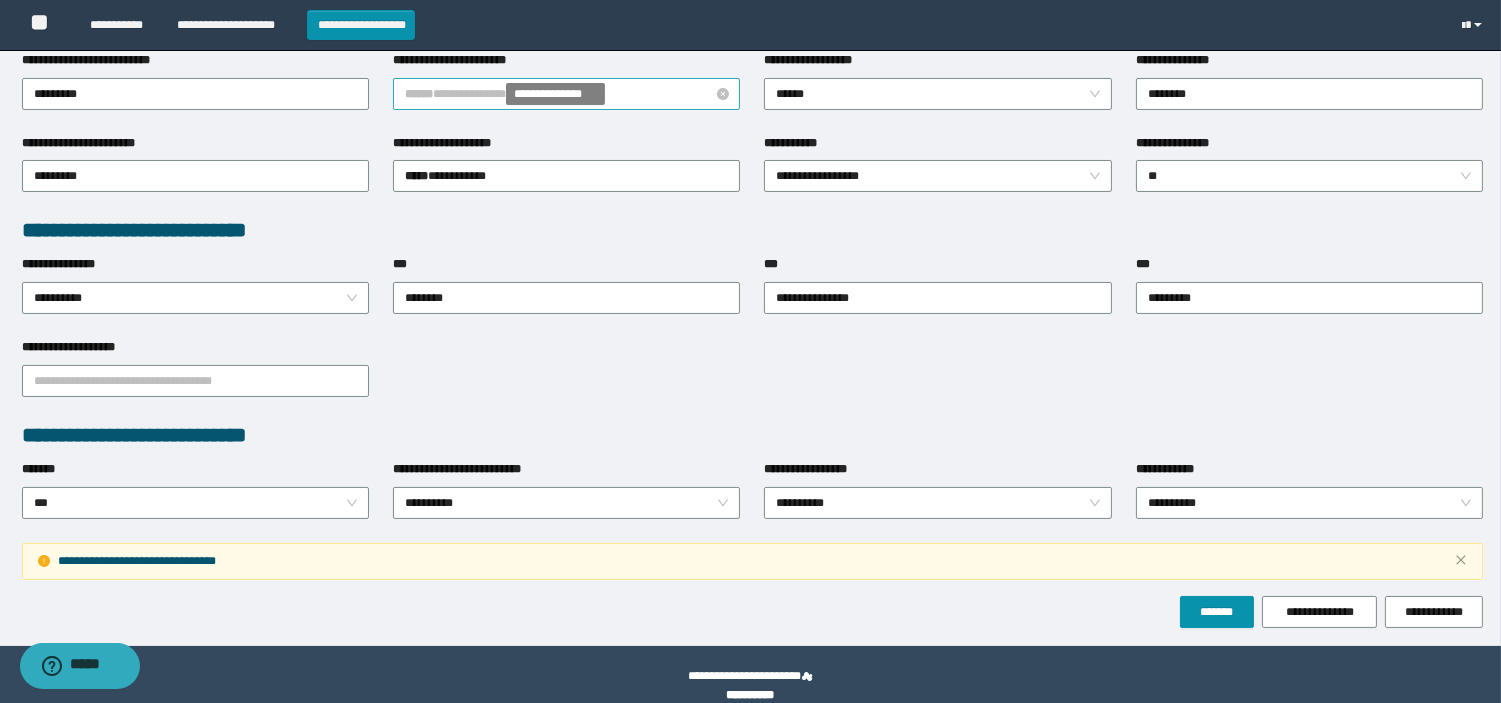 click on "**********" at bounding box center (555, 94) 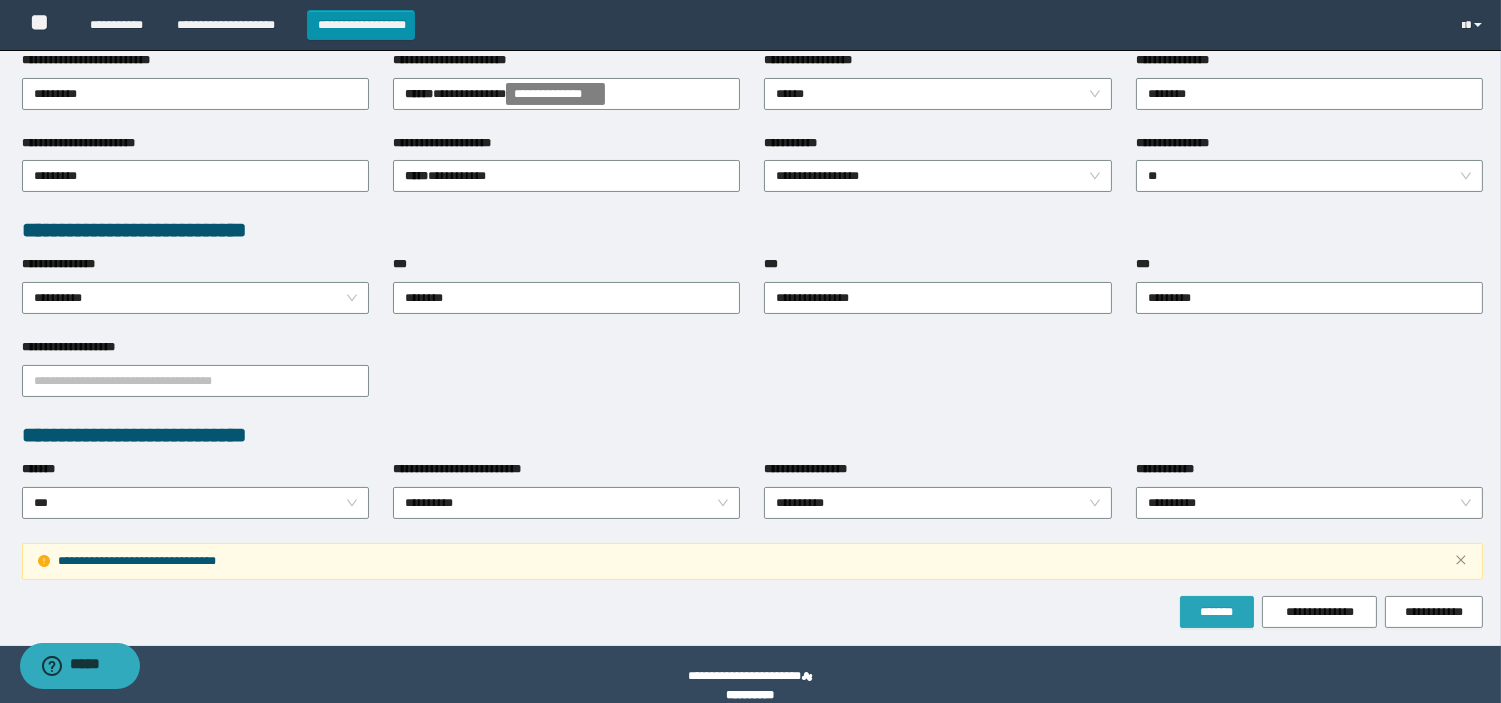 click on "*******" at bounding box center [1217, 612] 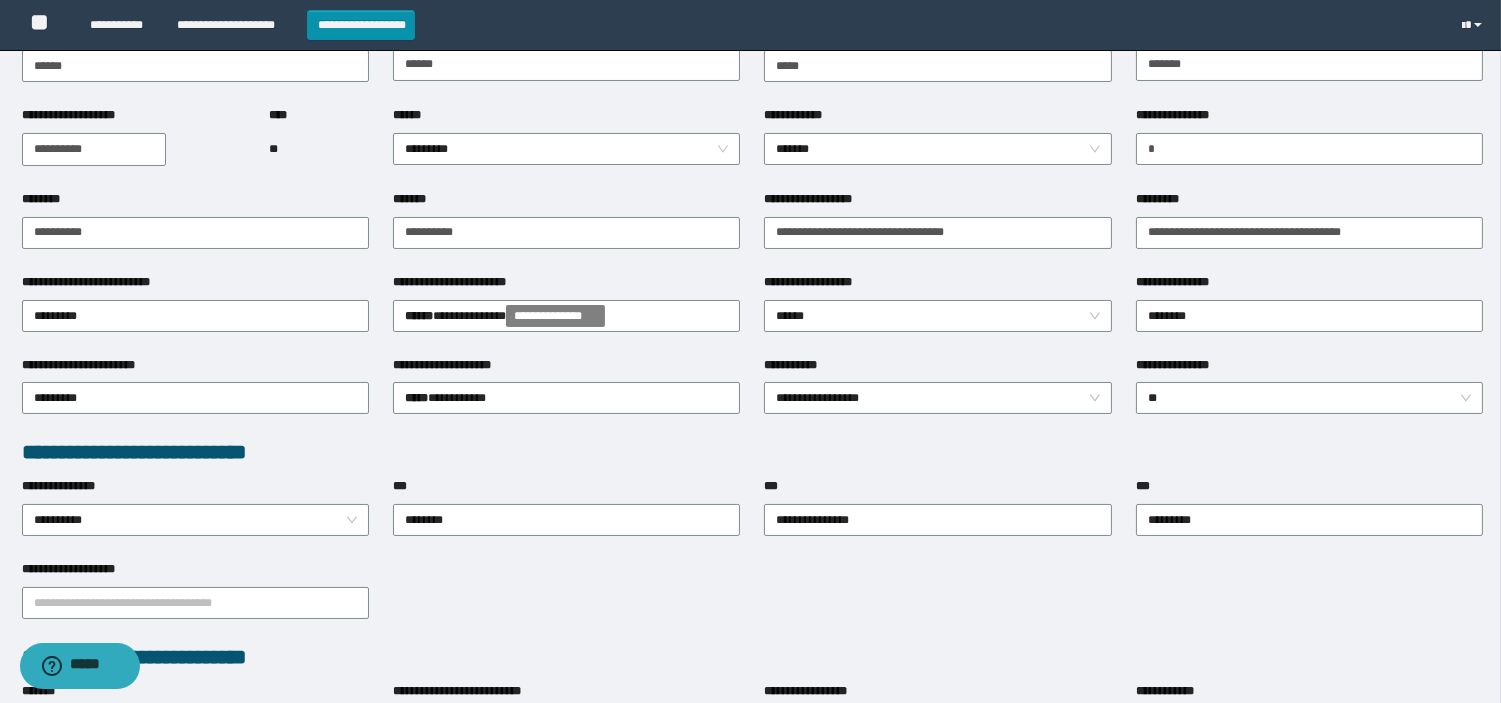 scroll, scrollTop: 444, scrollLeft: 0, axis: vertical 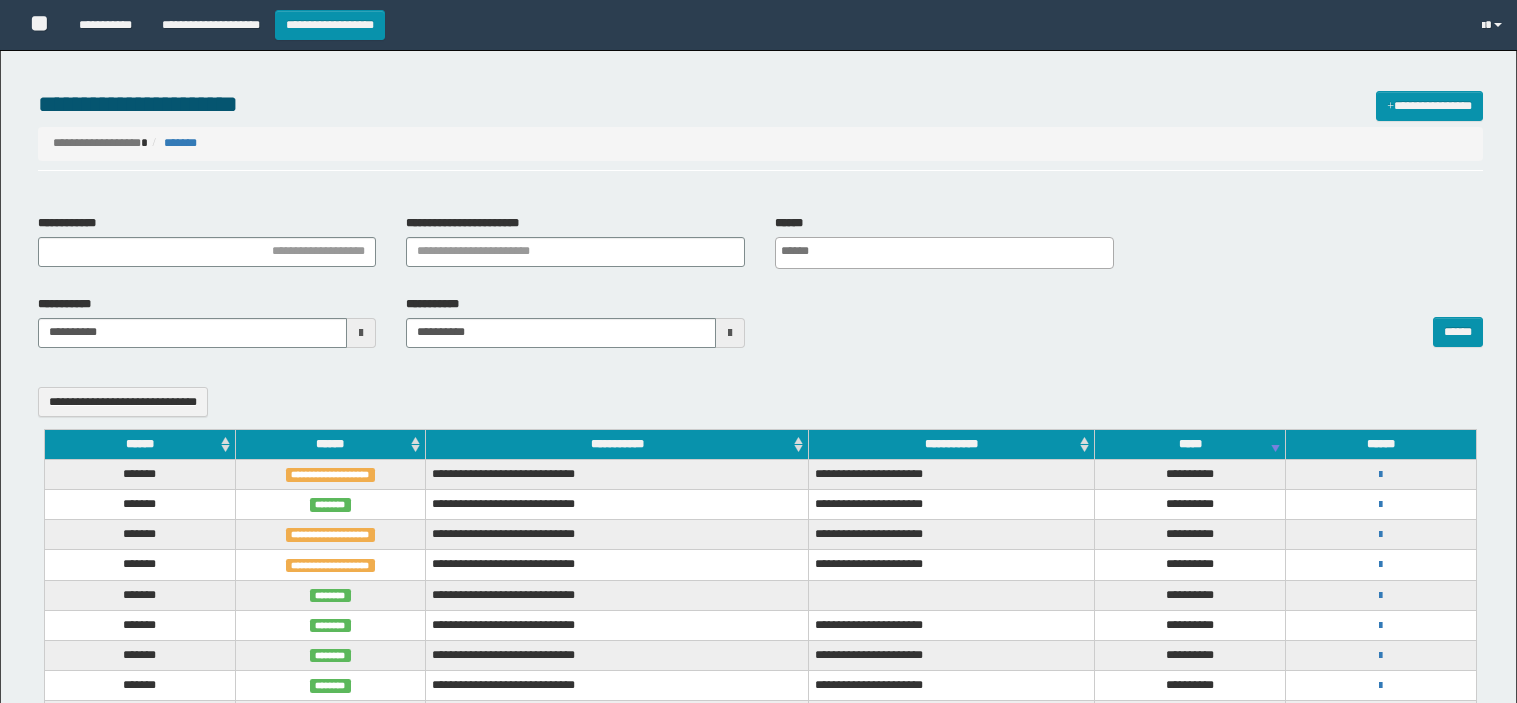 select 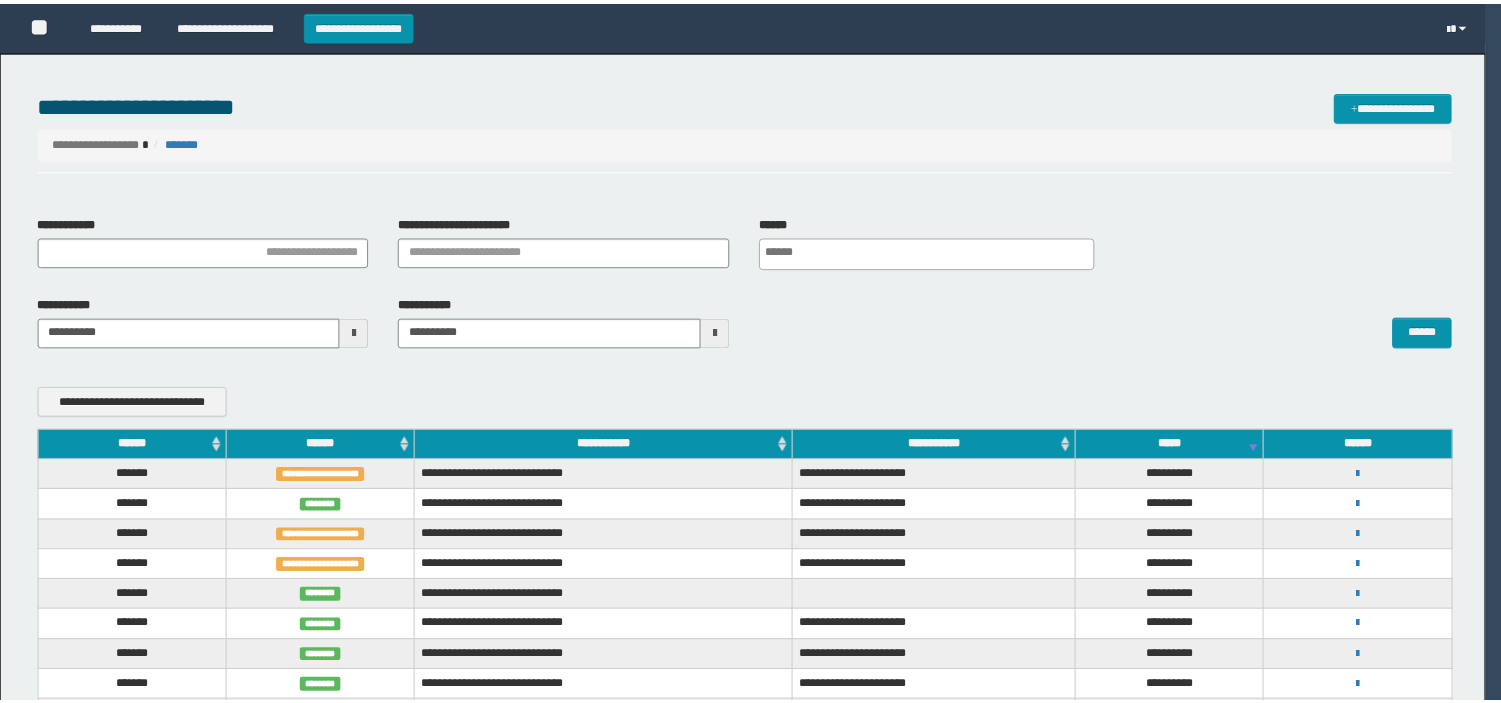 scroll, scrollTop: 0, scrollLeft: 0, axis: both 